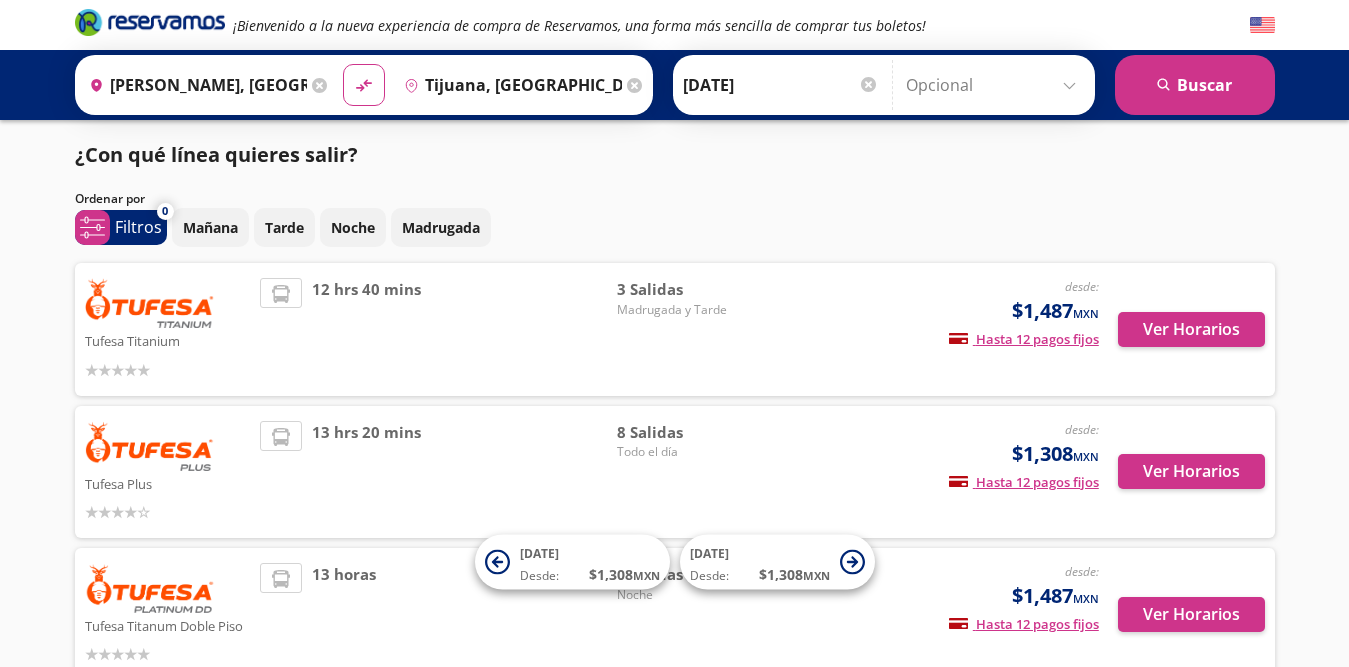 scroll, scrollTop: 0, scrollLeft: 0, axis: both 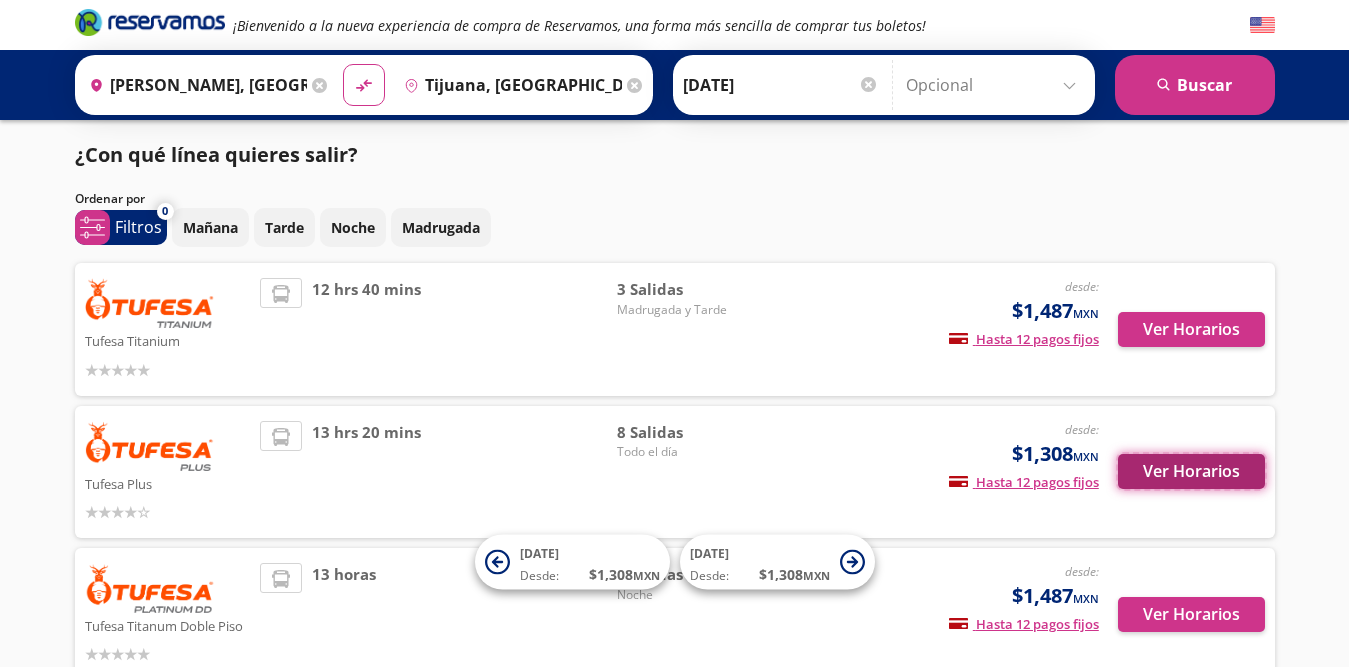 click on "Ver Horarios" at bounding box center (1191, 471) 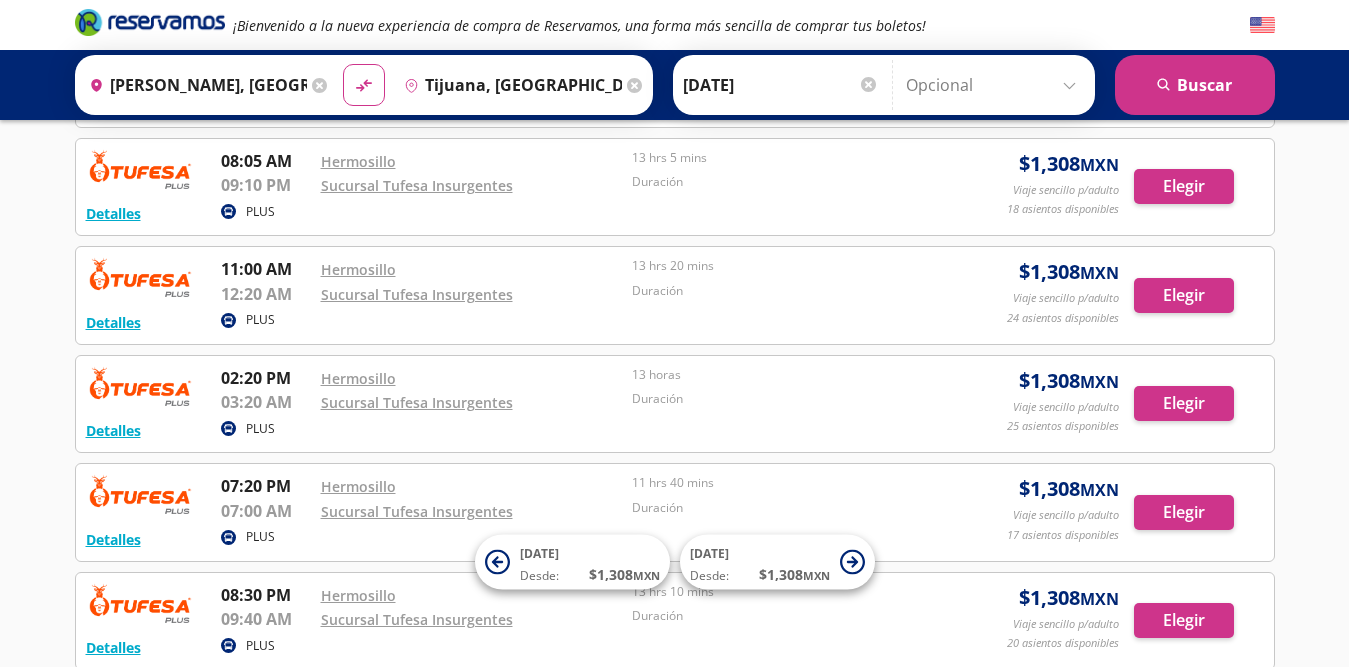 scroll, scrollTop: 501, scrollLeft: 0, axis: vertical 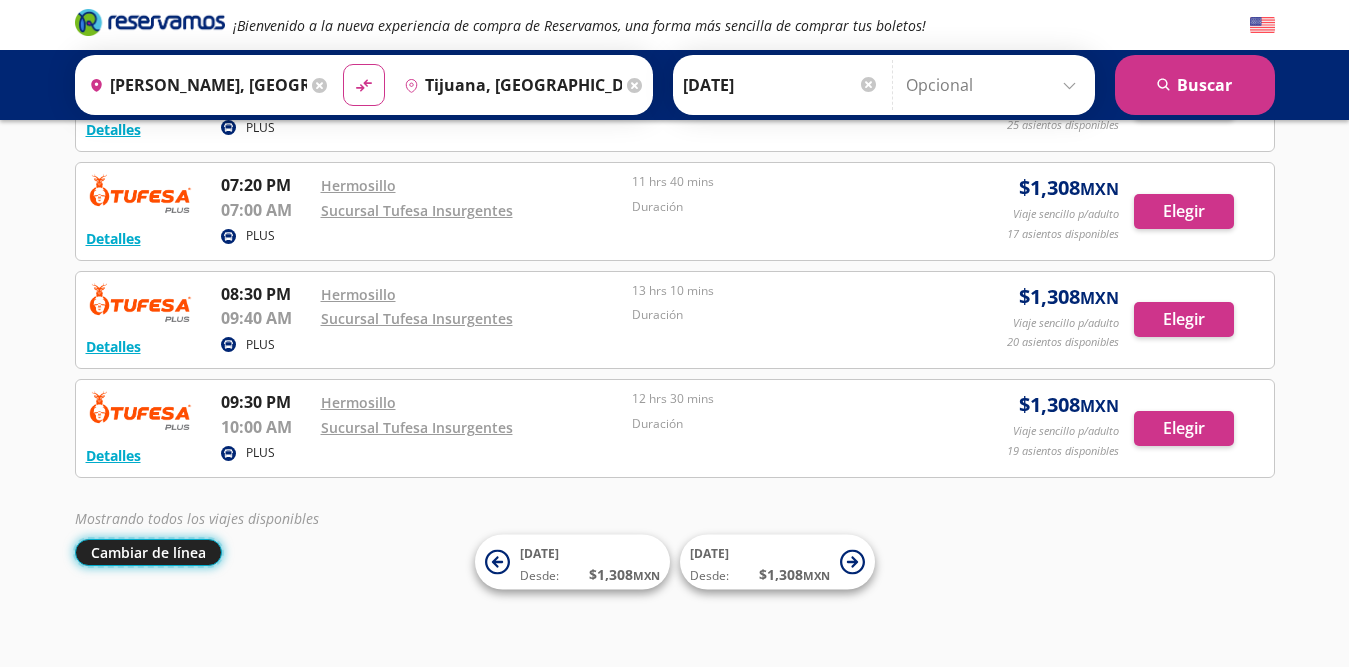 click on "Cambiar de línea" at bounding box center (148, 552) 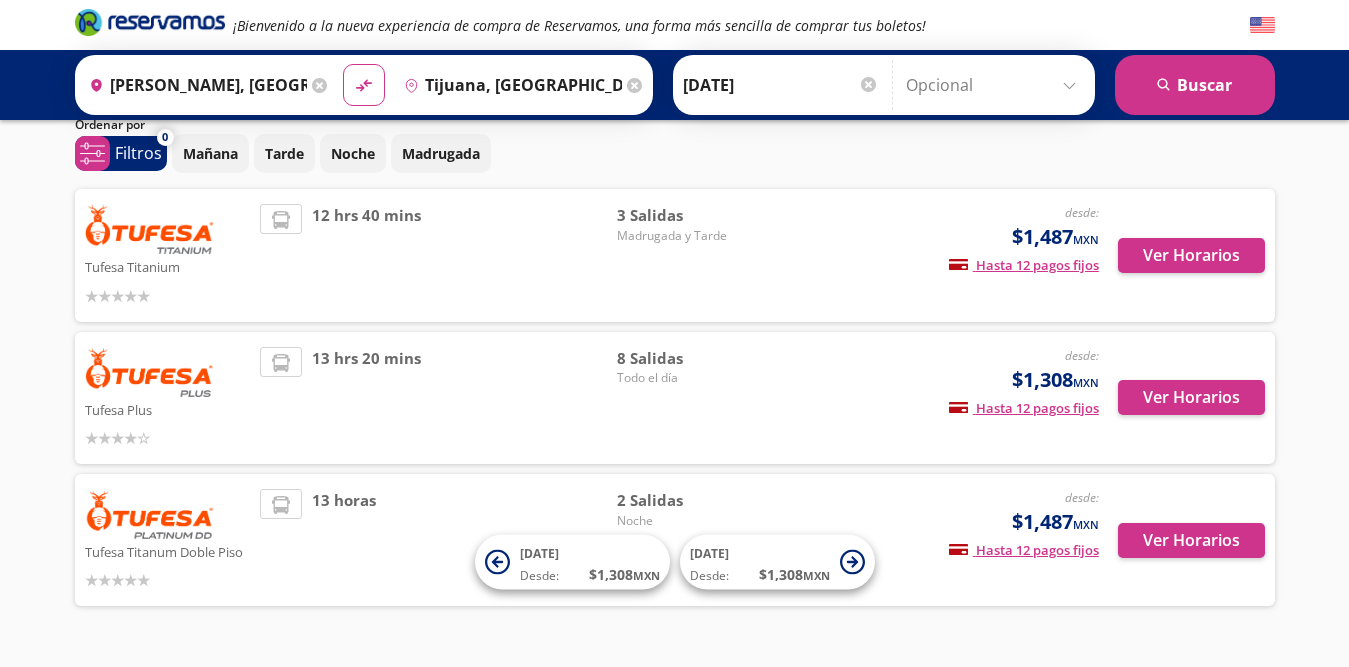 scroll, scrollTop: 124, scrollLeft: 0, axis: vertical 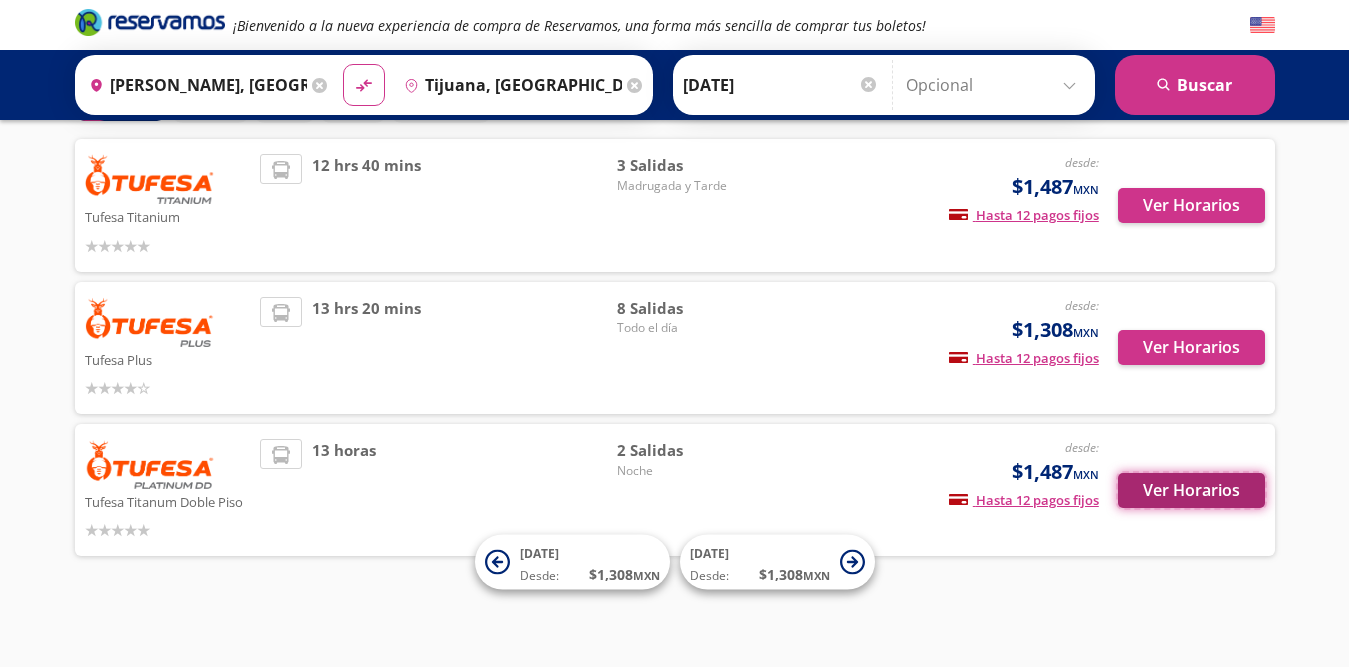 click on "Ver Horarios" at bounding box center (1191, 490) 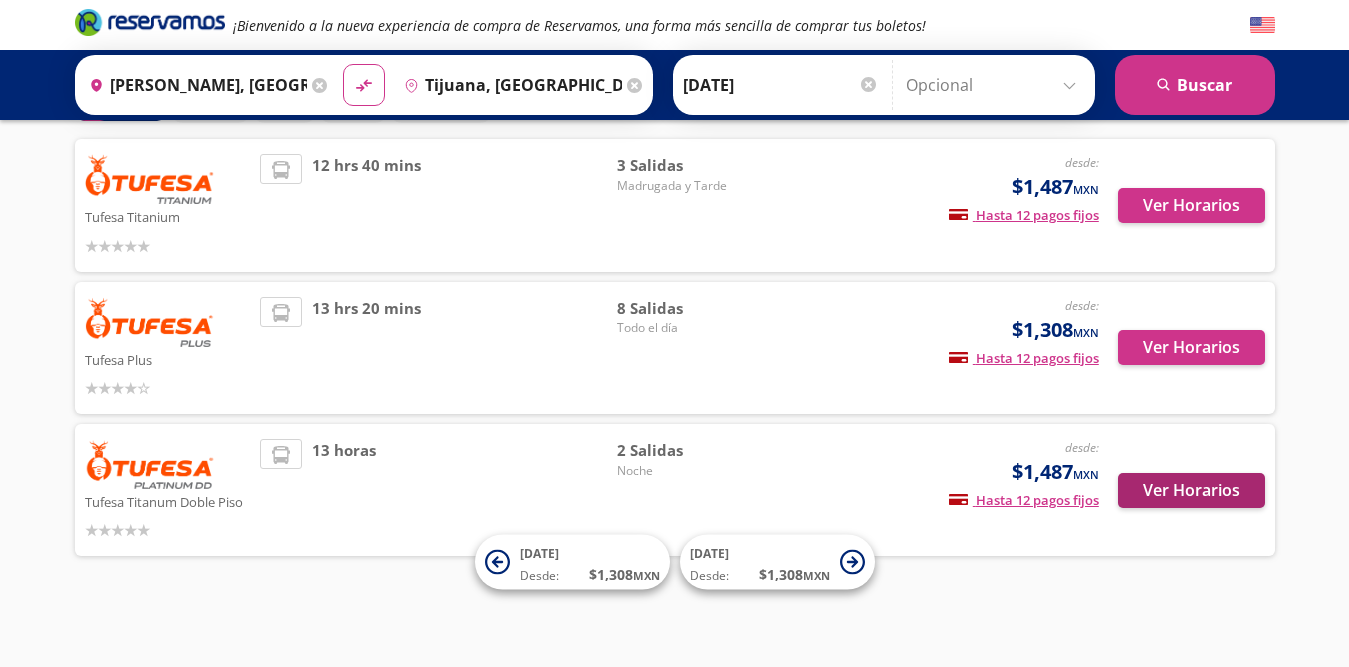 scroll, scrollTop: 0, scrollLeft: 0, axis: both 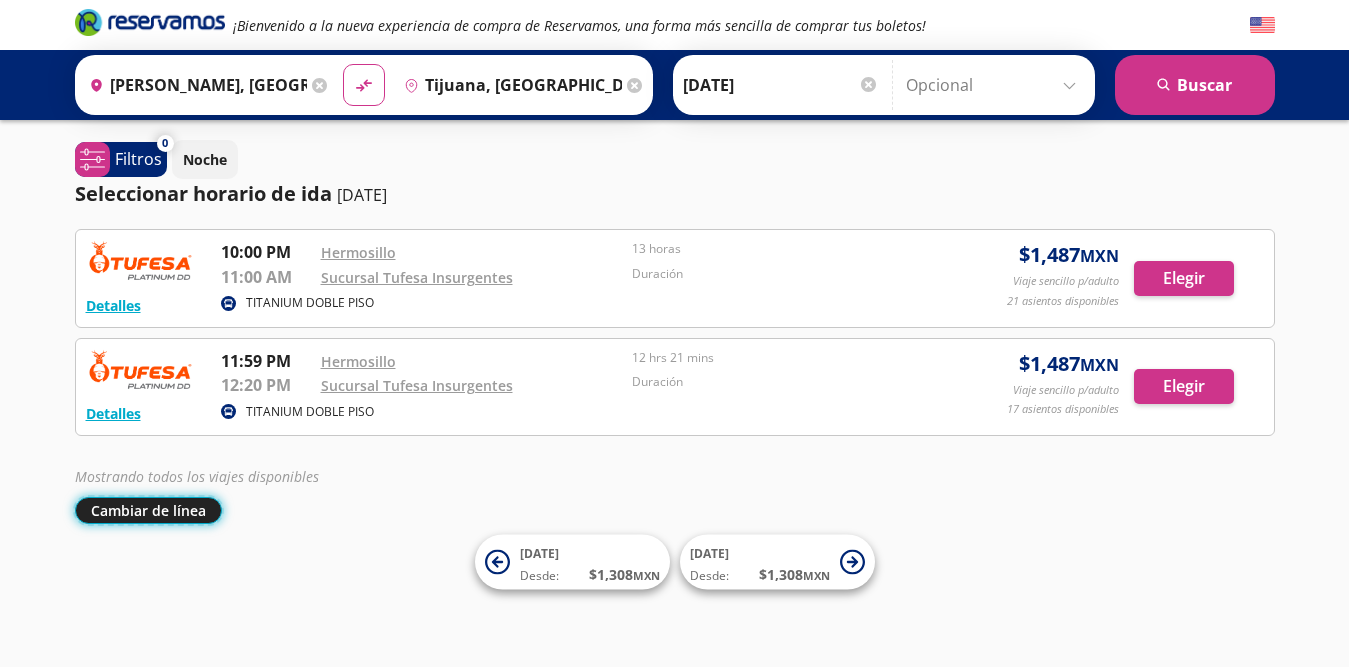 click on "Cambiar de línea" at bounding box center [148, 510] 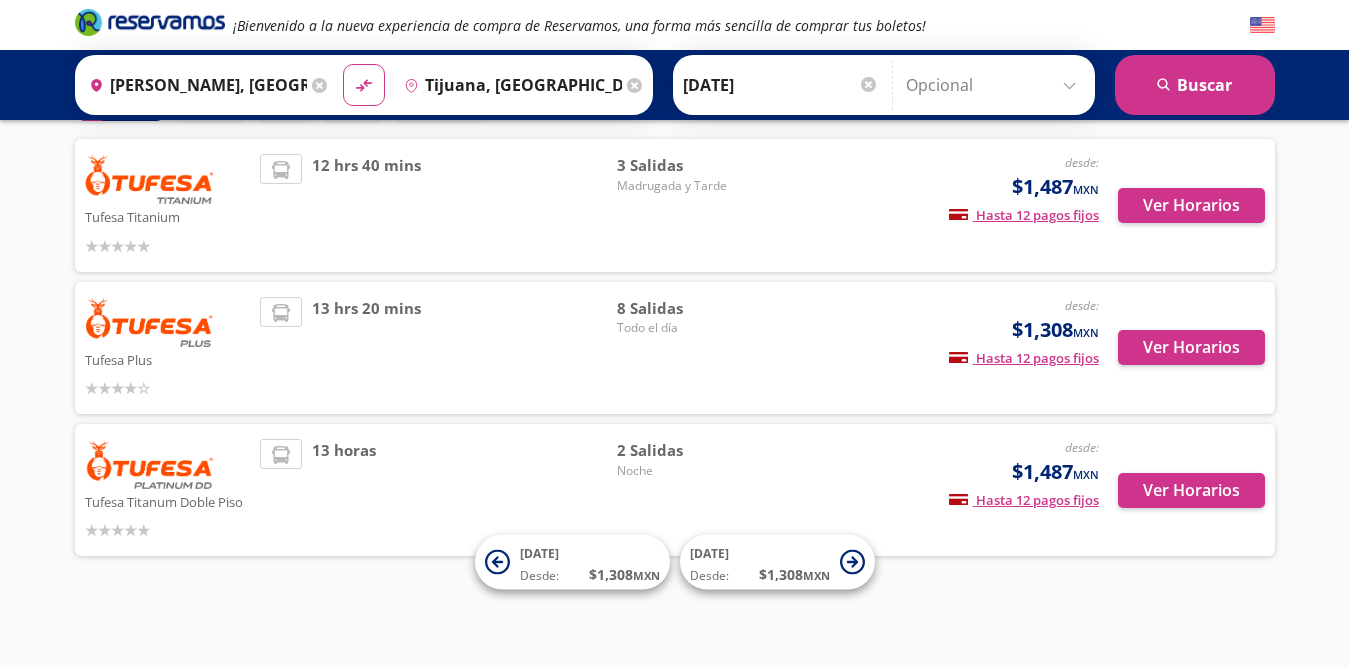 scroll, scrollTop: 24, scrollLeft: 0, axis: vertical 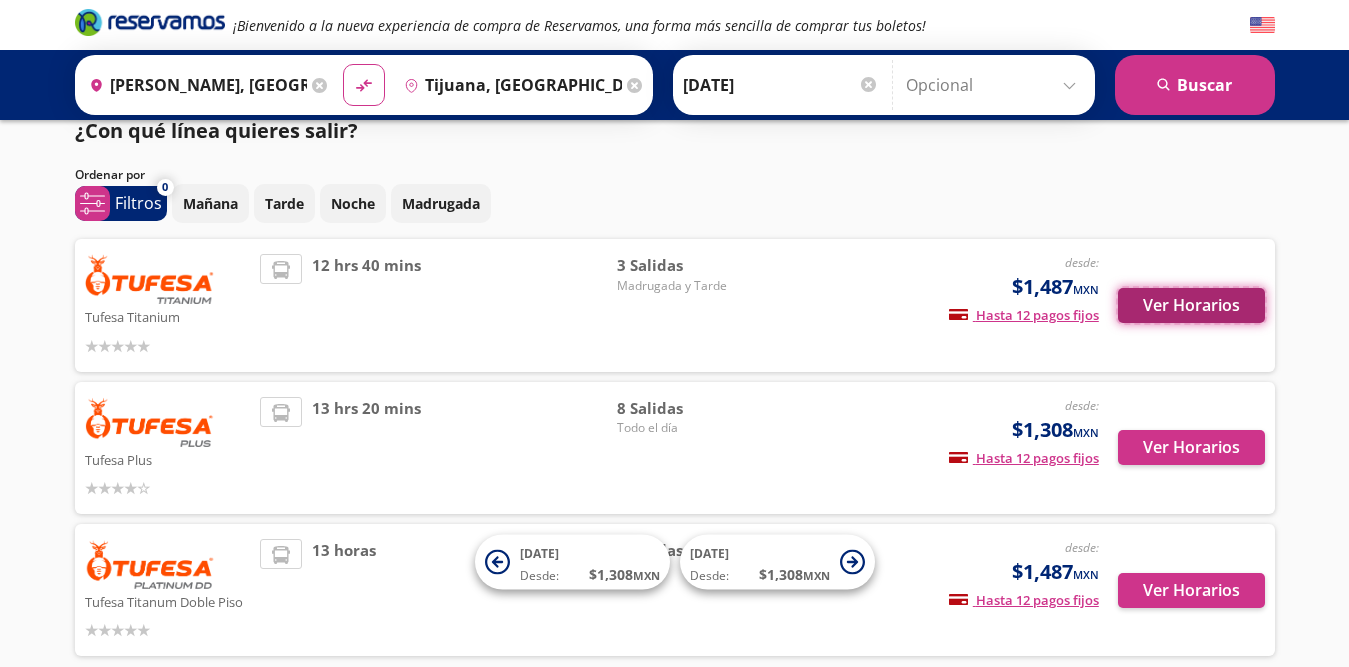 click on "Ver Horarios" at bounding box center (1191, 305) 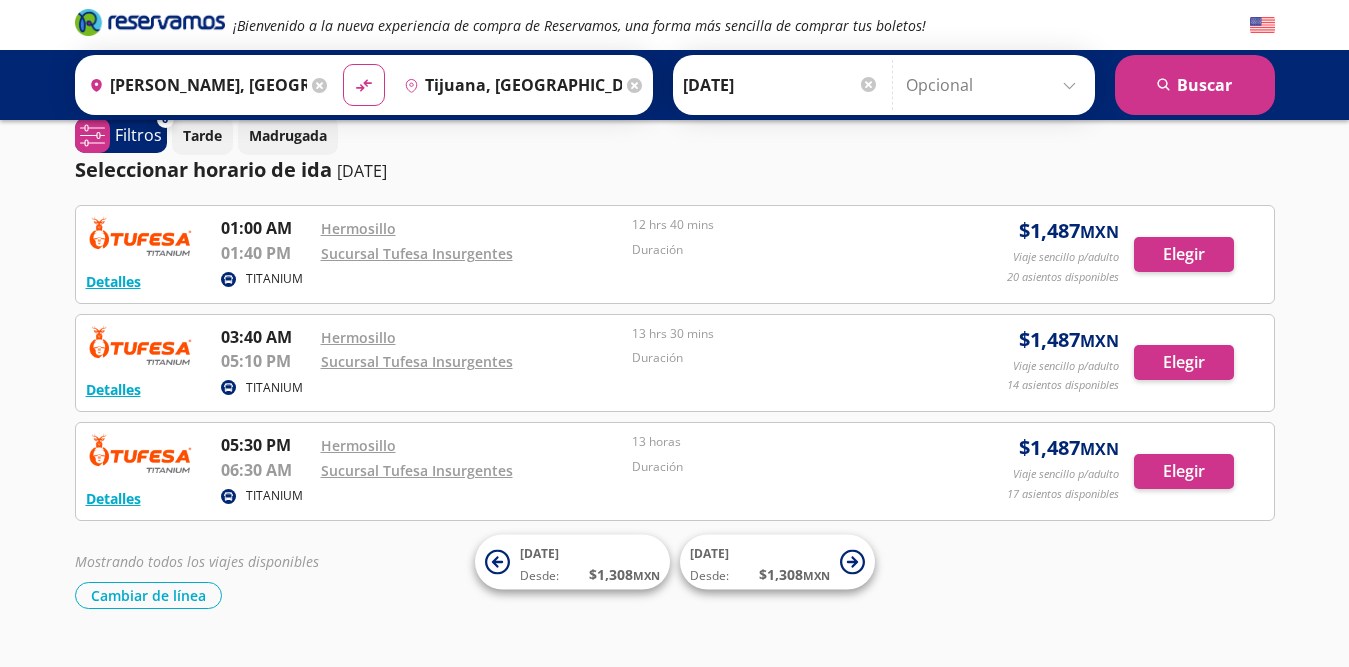 scroll, scrollTop: 0, scrollLeft: 0, axis: both 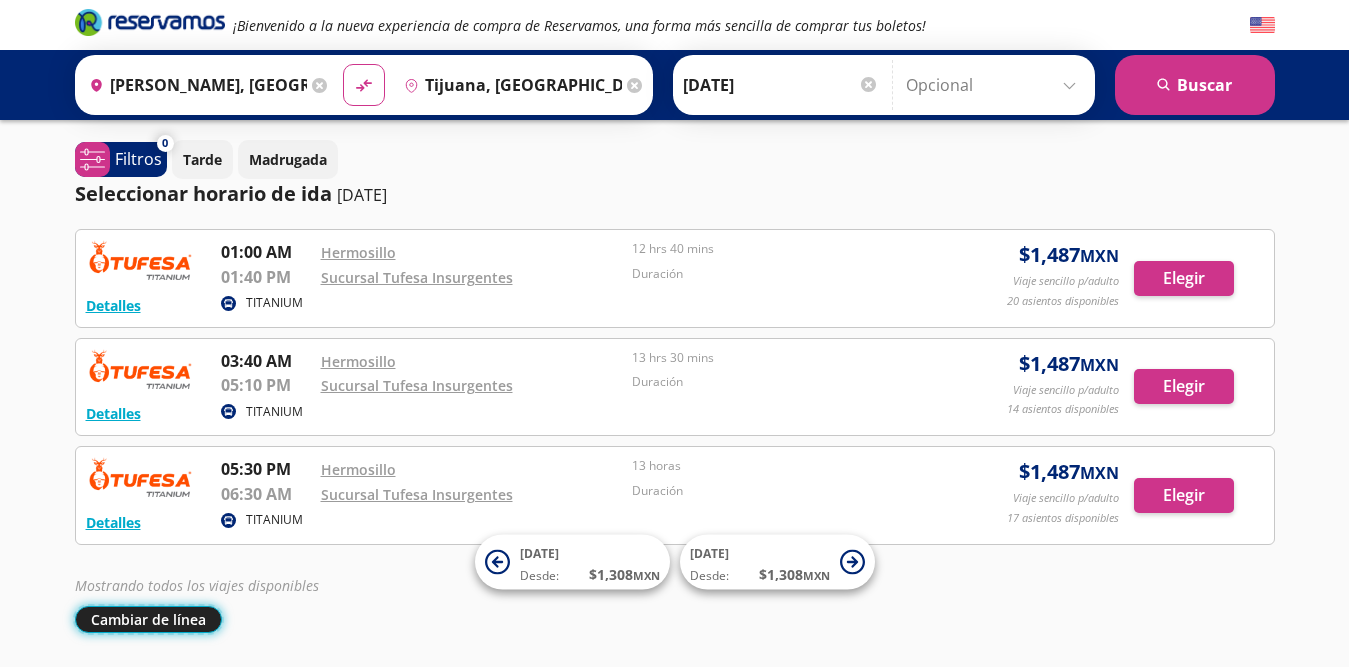 click on "Cambiar de línea" at bounding box center (148, 619) 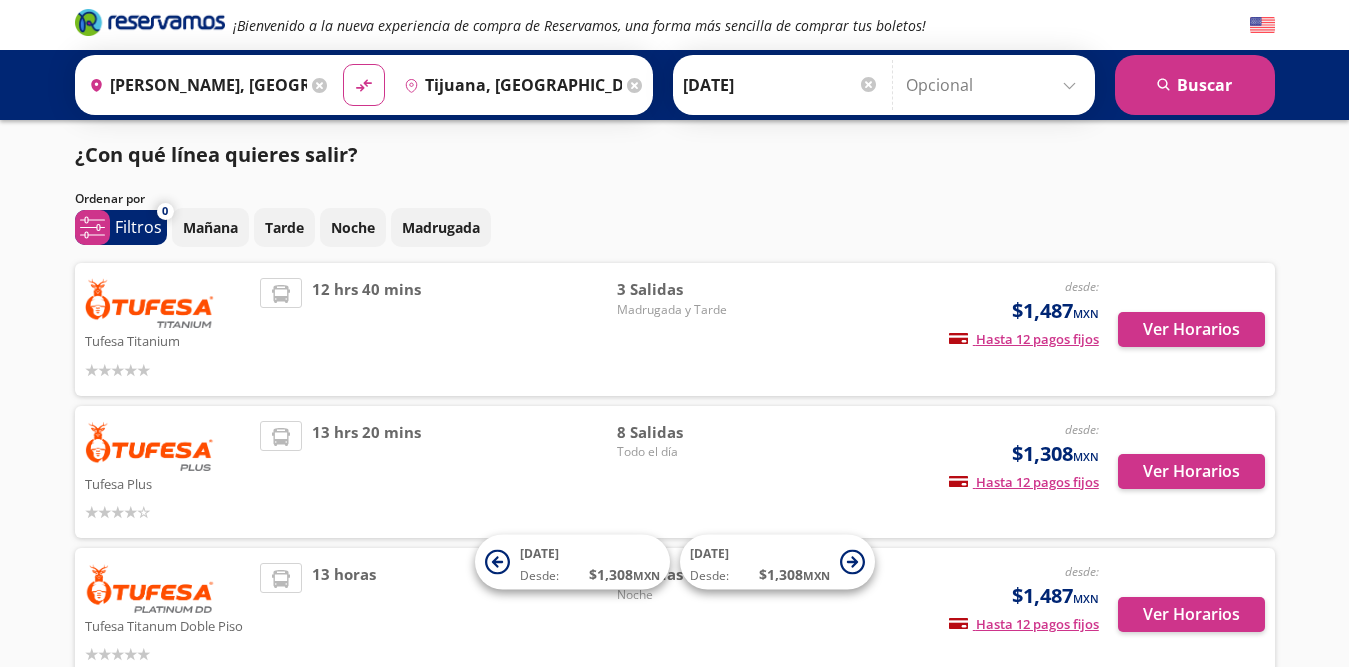 click at bounding box center (150, 446) 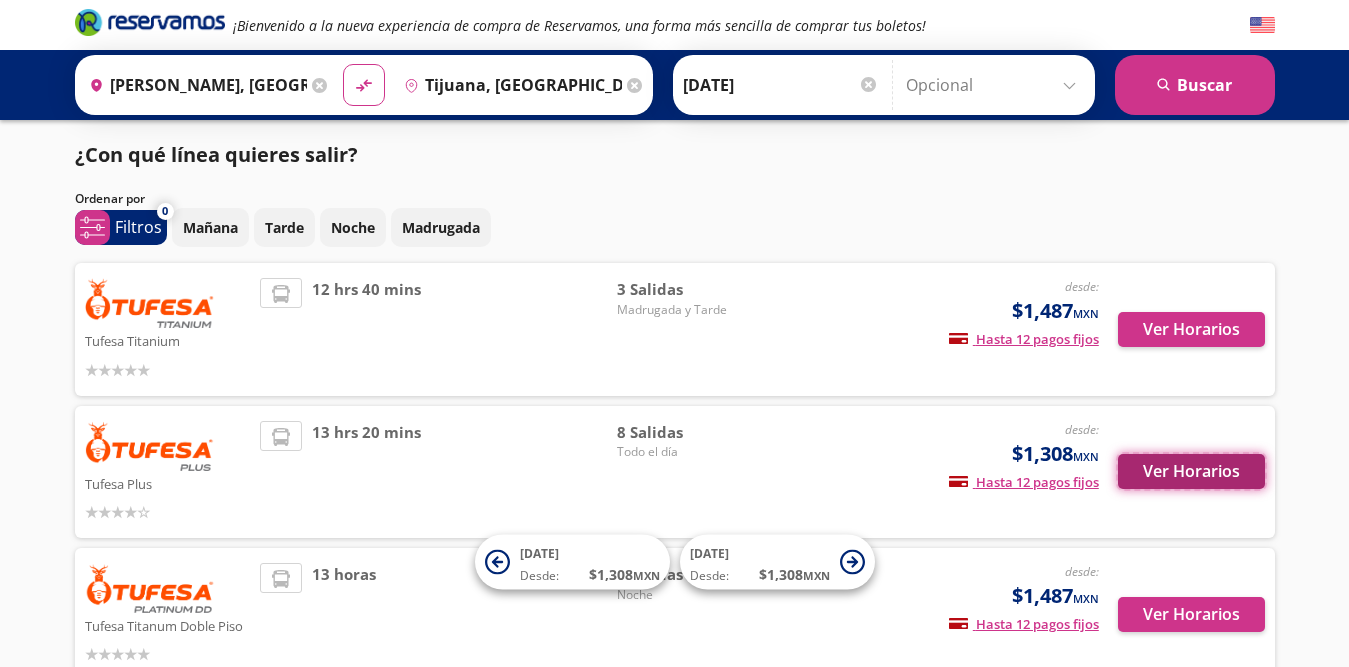 click on "Ver Horarios" at bounding box center [1191, 471] 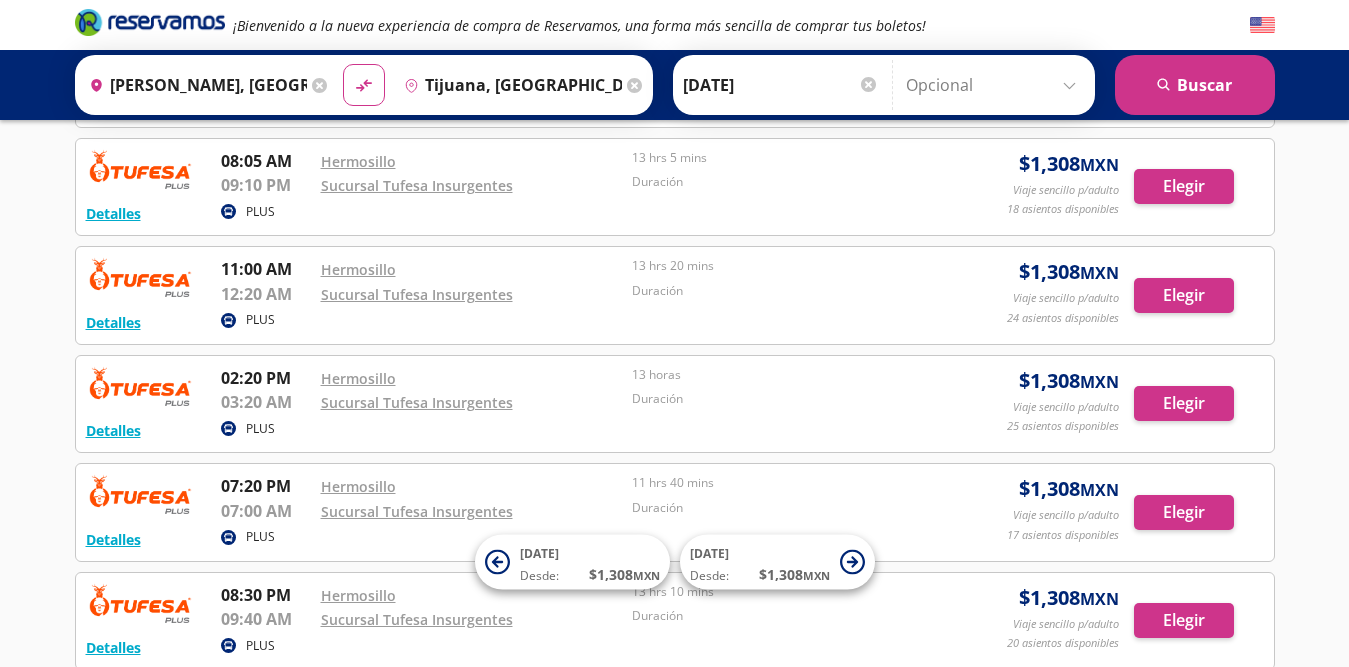 scroll, scrollTop: 400, scrollLeft: 0, axis: vertical 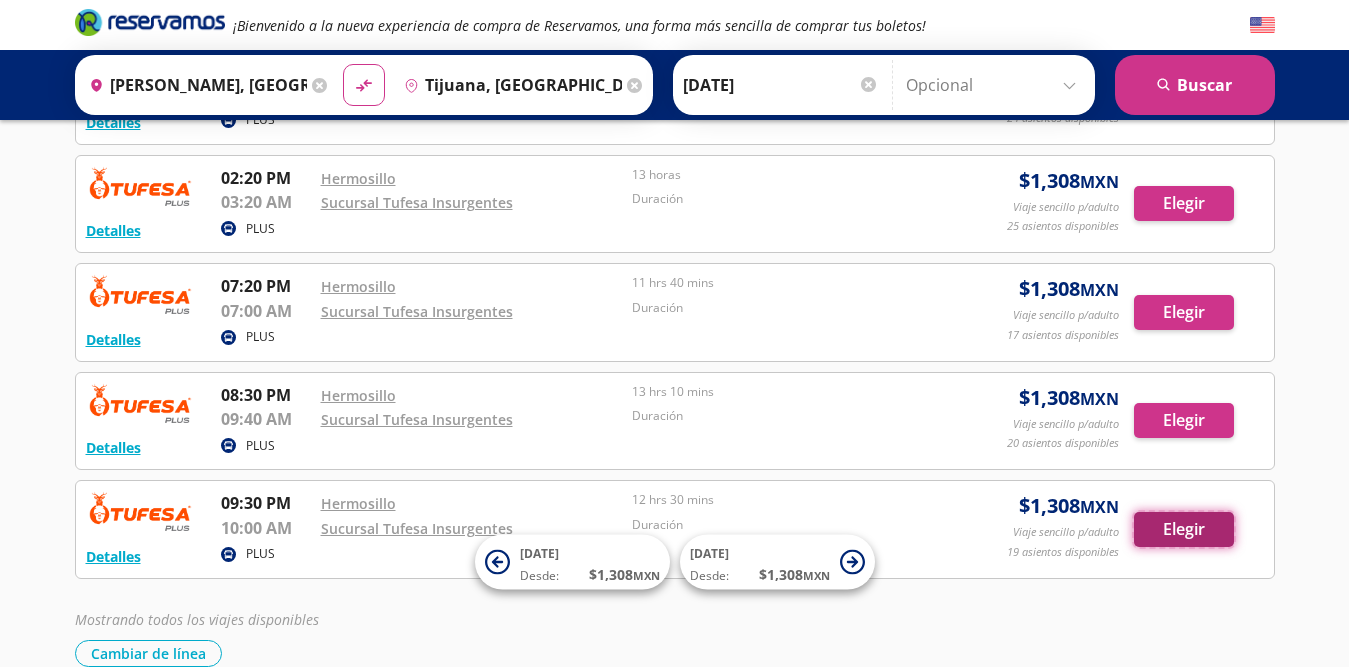click on "Elegir" at bounding box center [1184, 529] 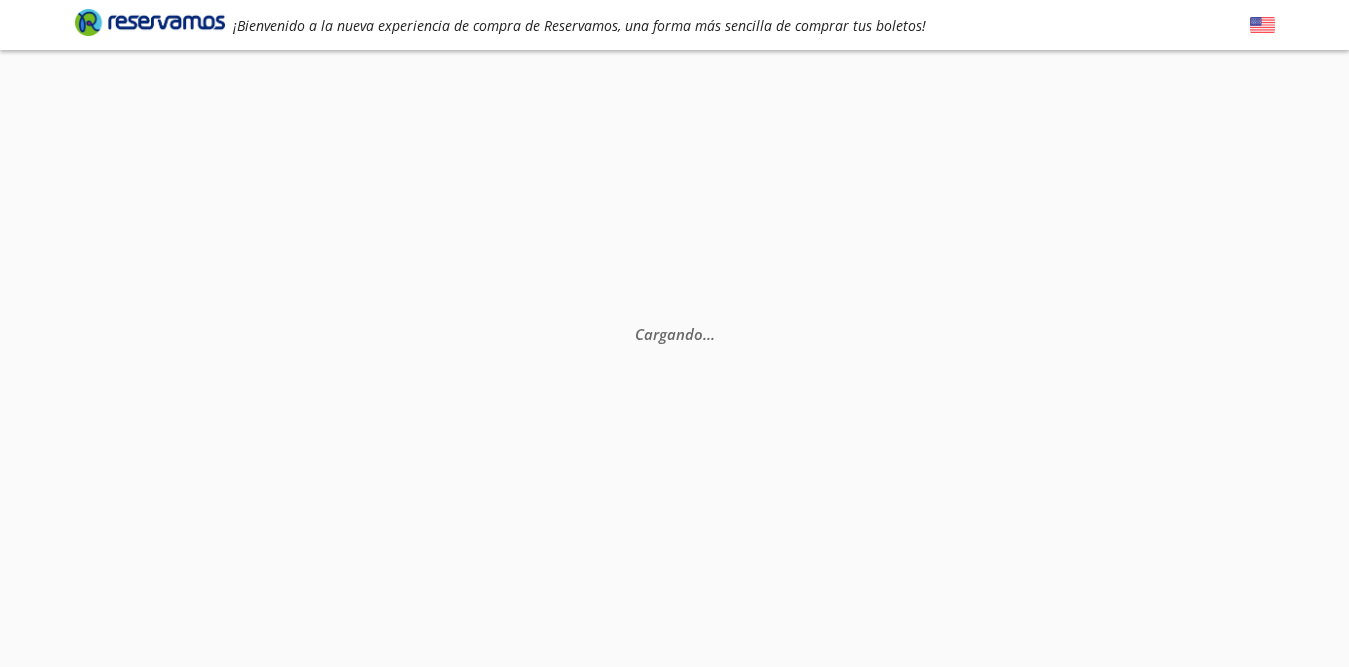 scroll, scrollTop: 0, scrollLeft: 0, axis: both 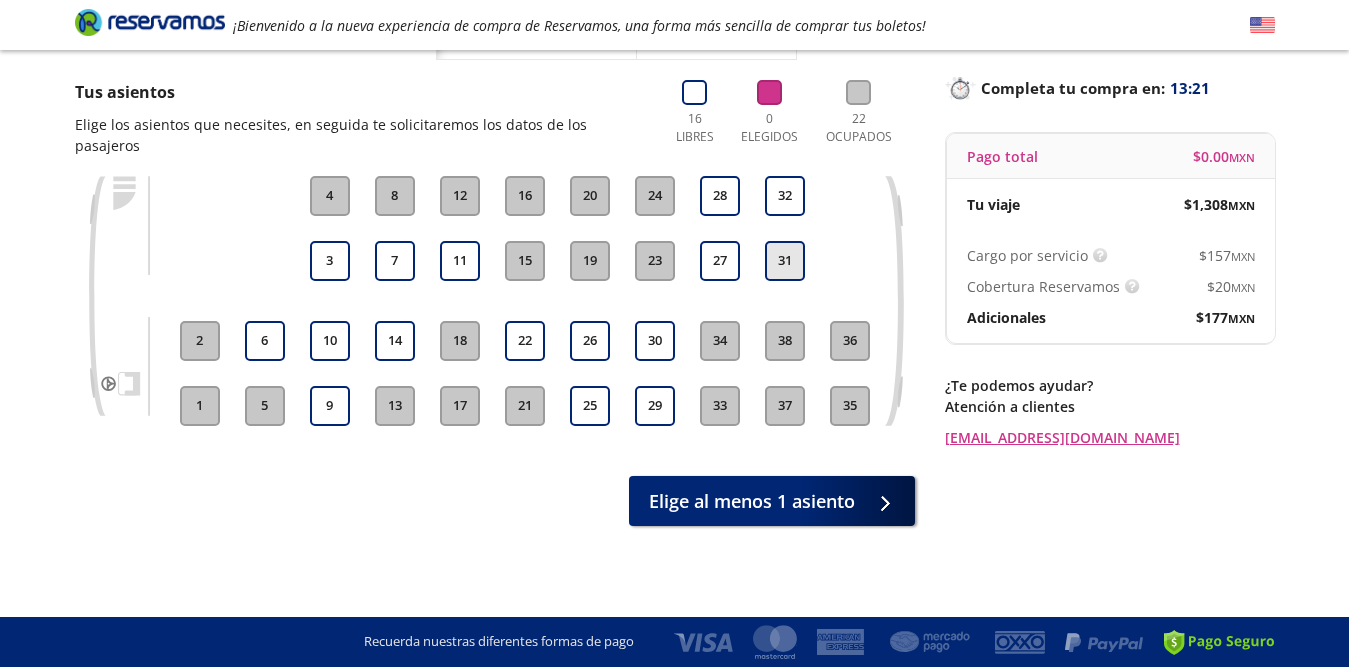 click on "31" at bounding box center (785, 261) 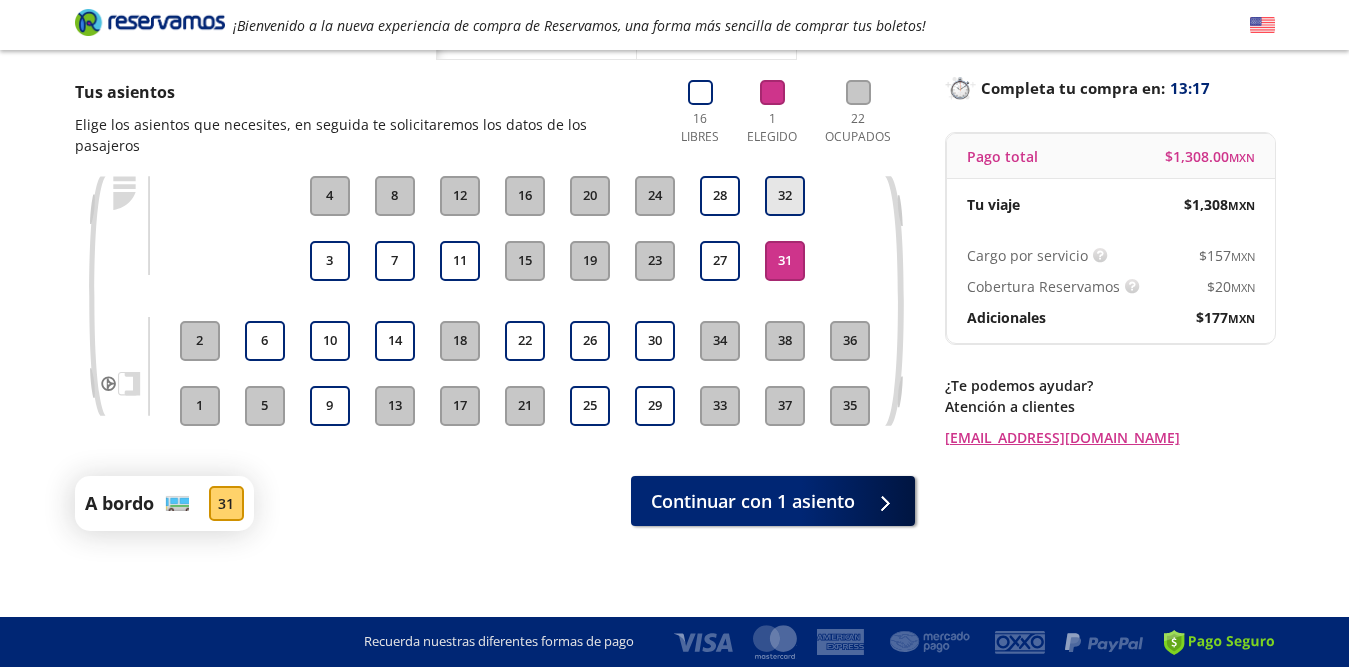 click on "32" at bounding box center [785, 196] 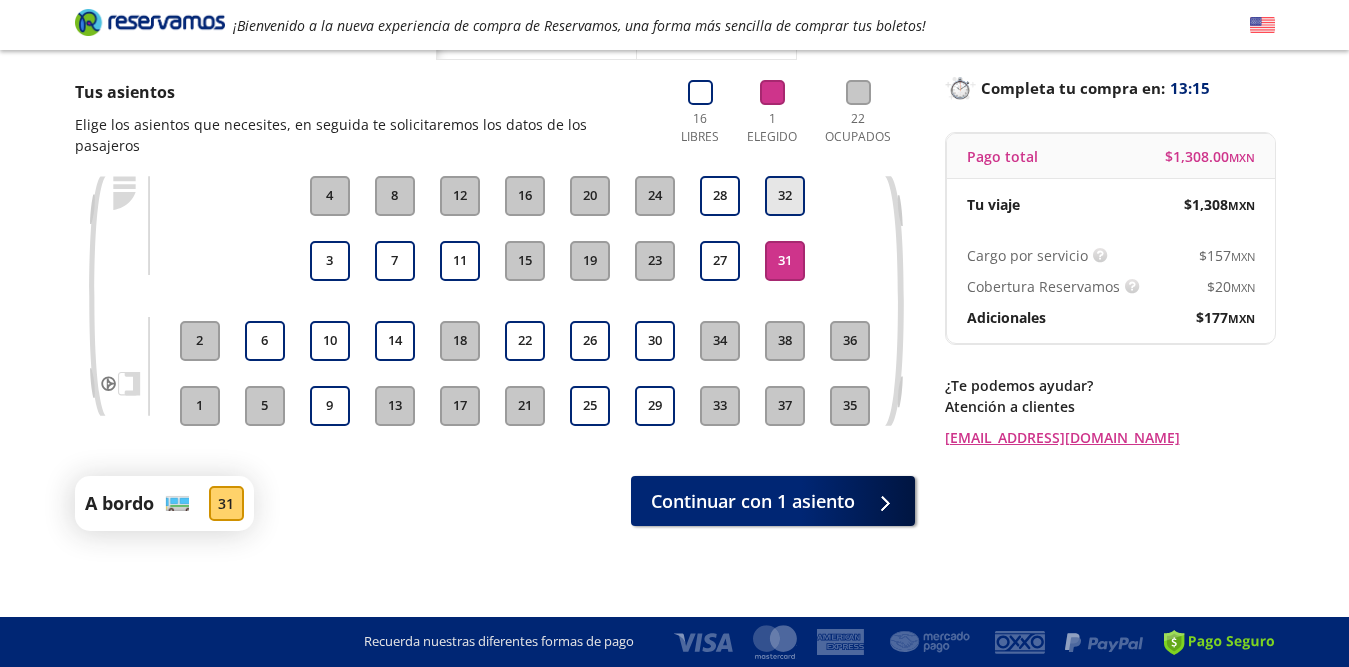 click on "32" at bounding box center [785, 196] 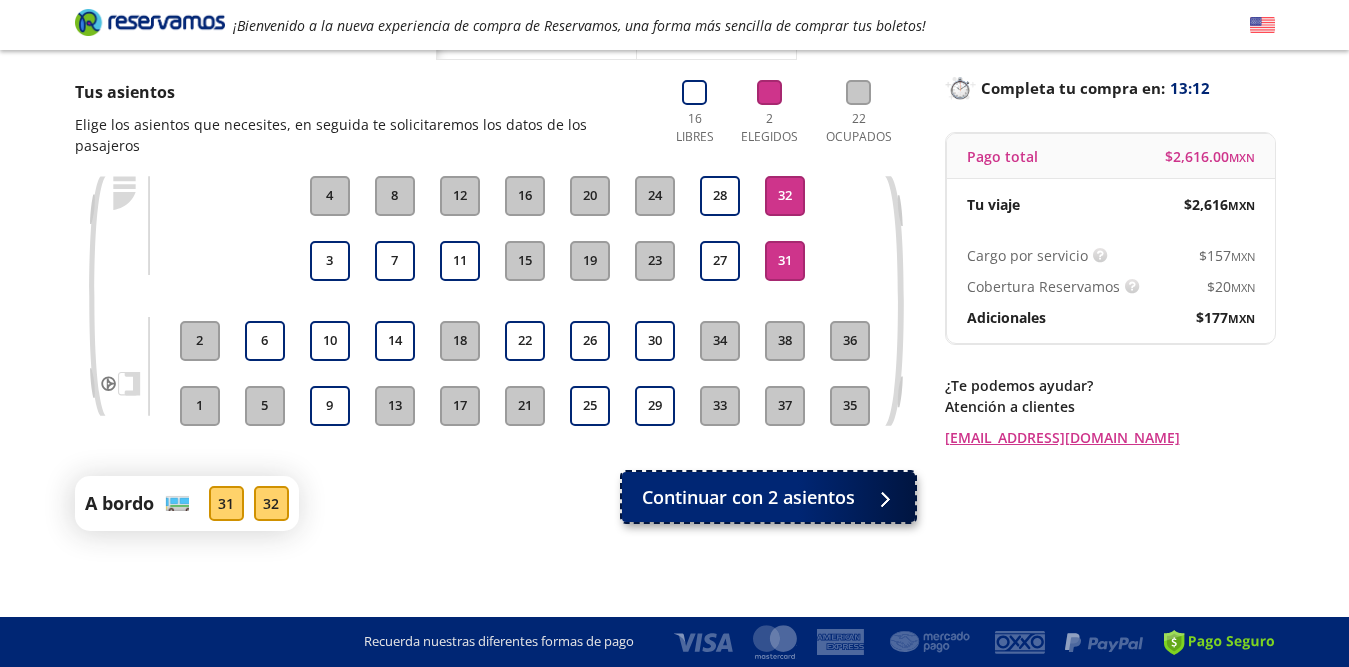 click on "Continuar con 2 asientos" at bounding box center [748, 497] 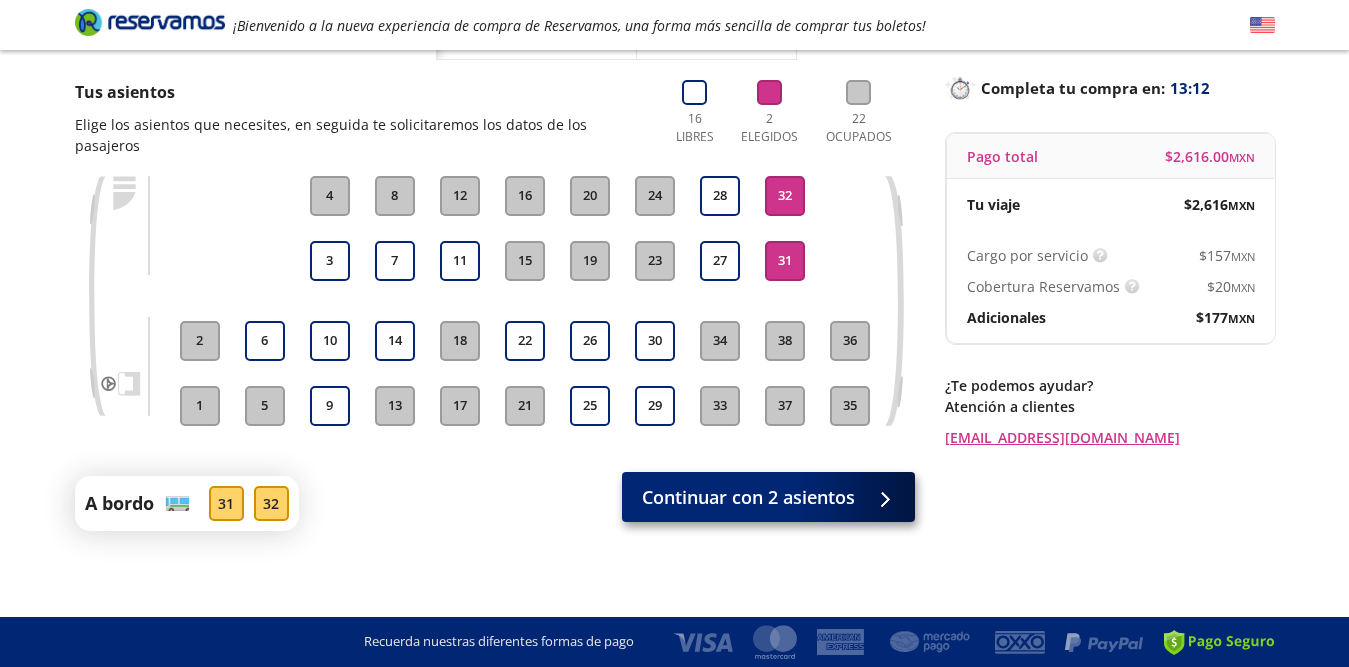 scroll, scrollTop: 0, scrollLeft: 0, axis: both 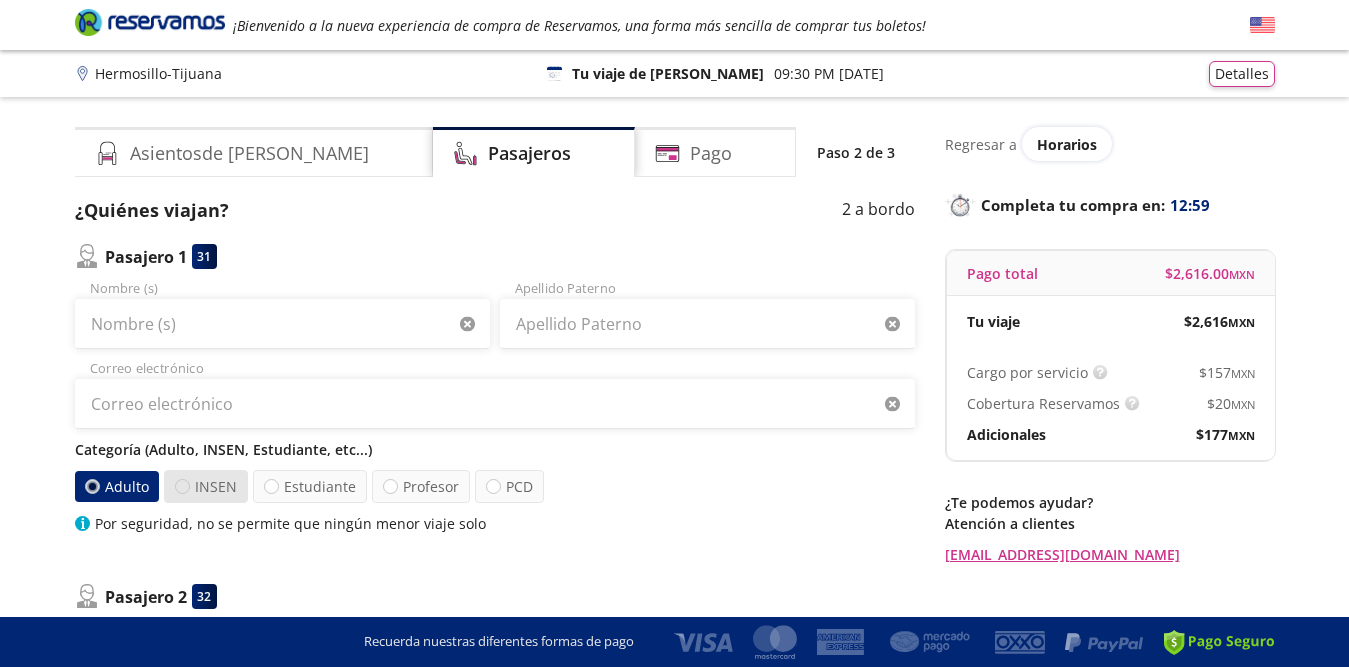 click at bounding box center (182, 486) 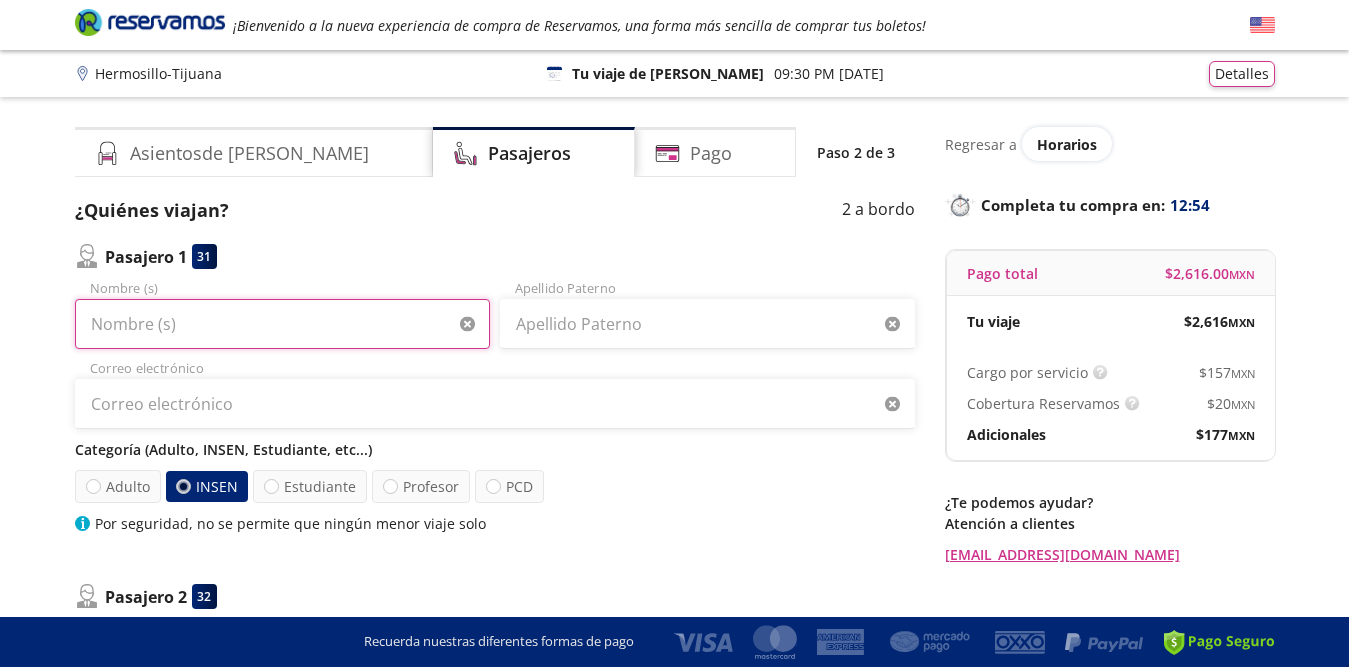 click on "Nombre (s)" at bounding box center [282, 324] 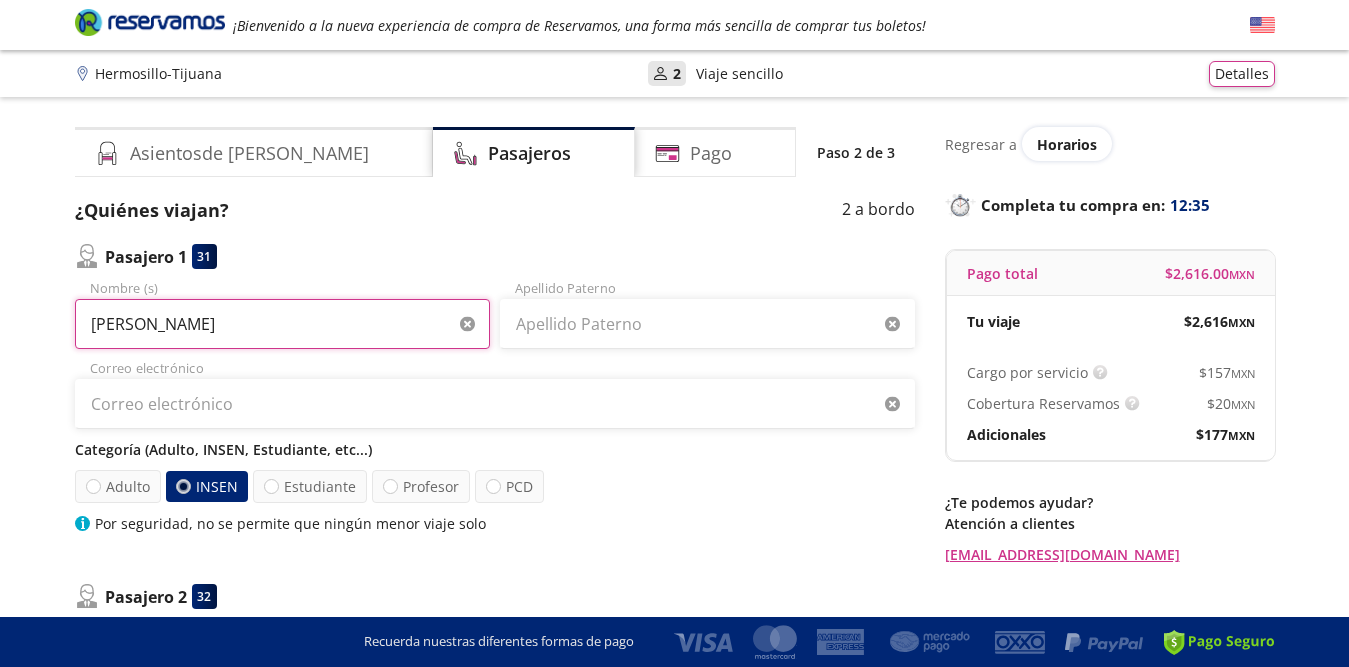type on "[PERSON_NAME]" 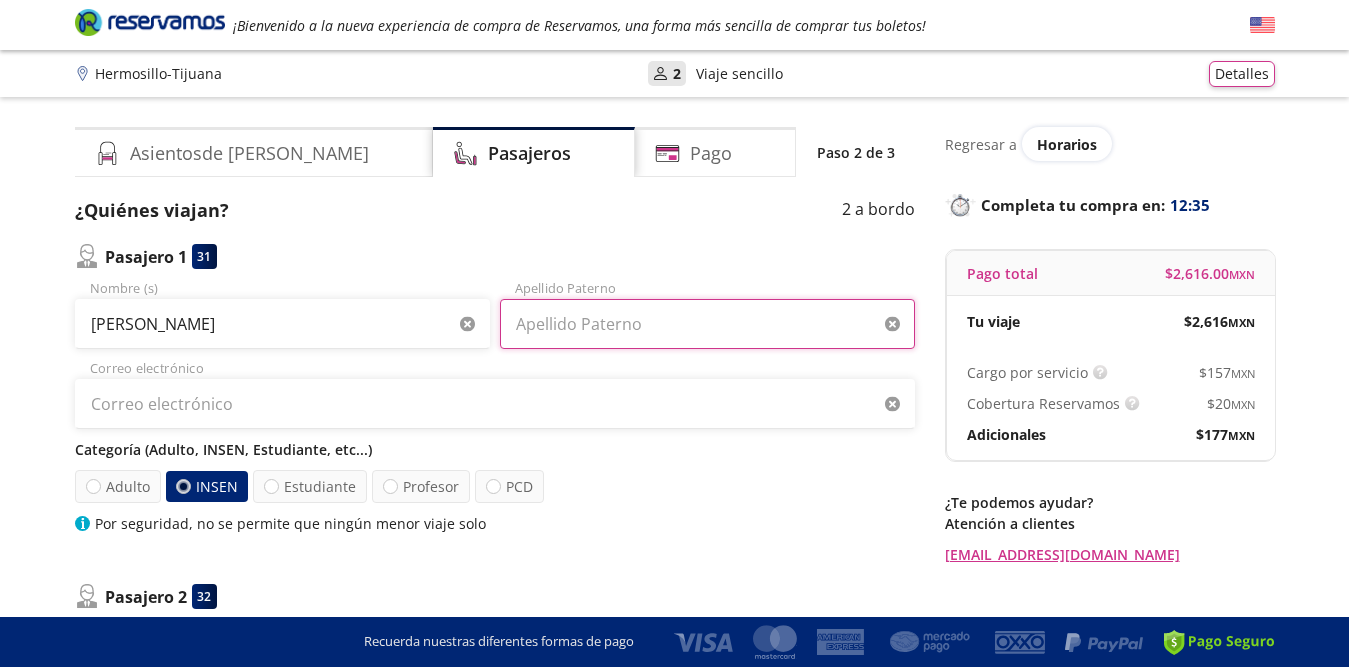 click on "Apellido Paterno" at bounding box center (707, 324) 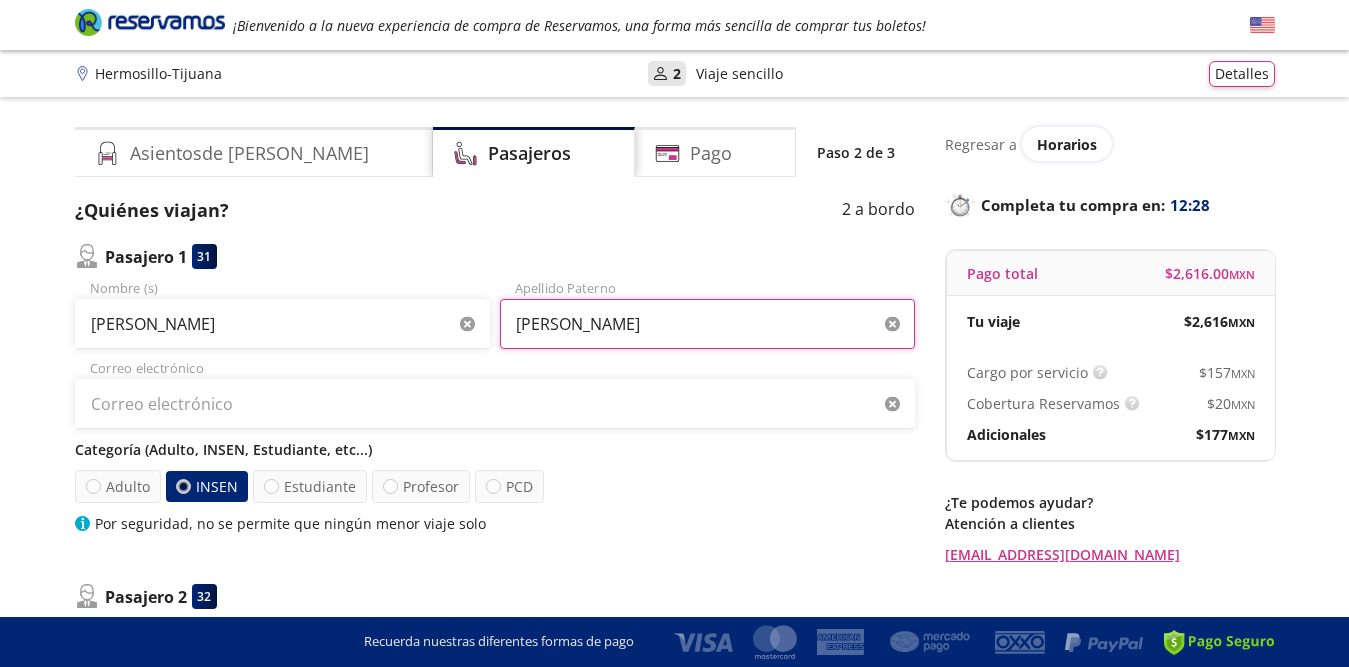 type on "[PERSON_NAME]" 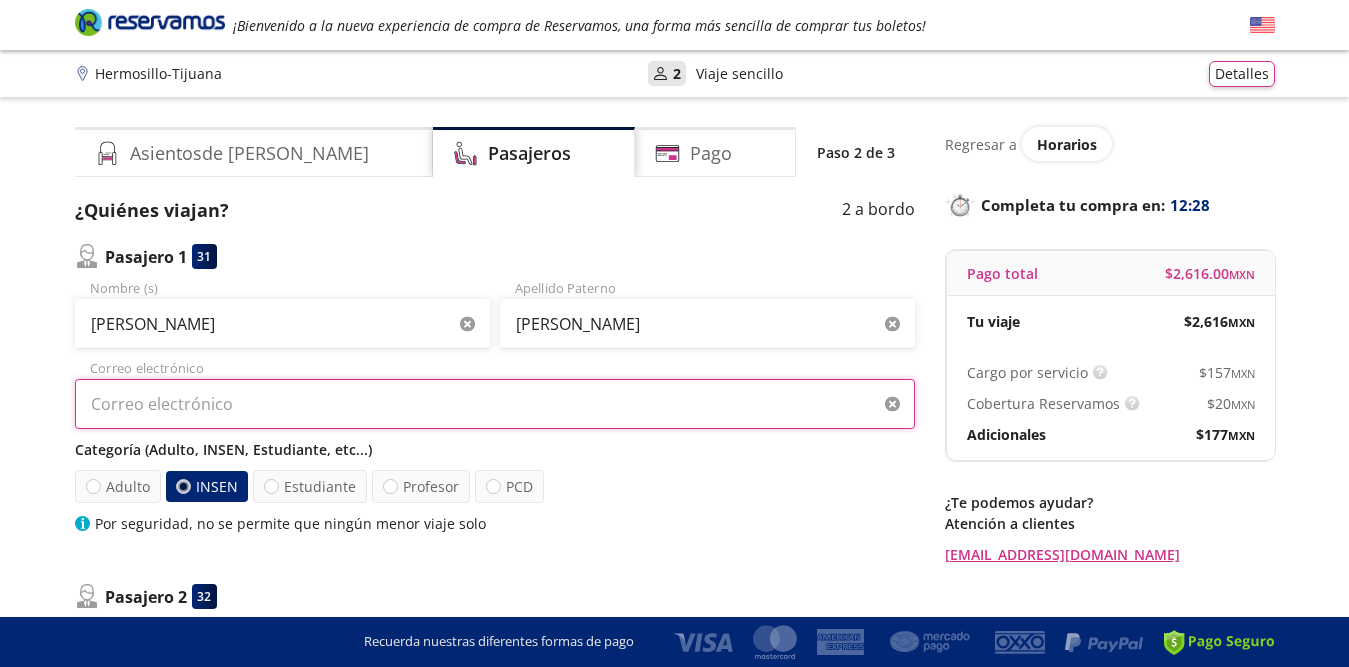click on "Correo electrónico" at bounding box center [495, 404] 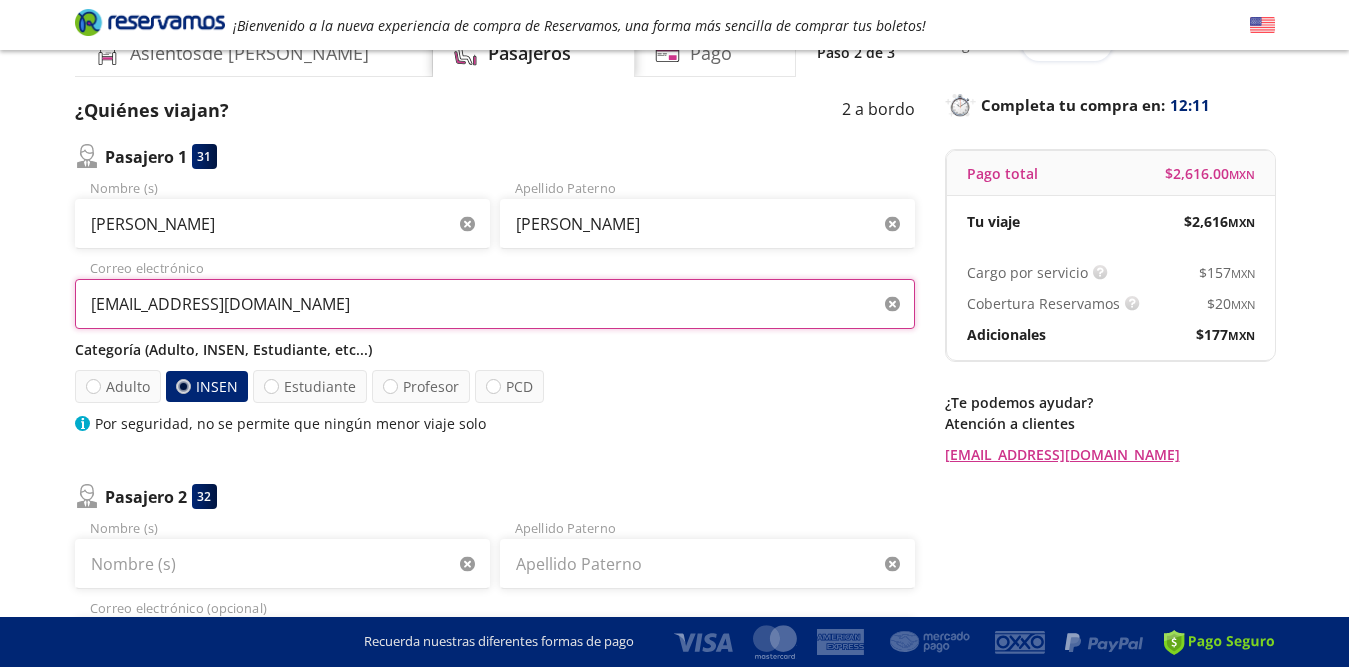 scroll, scrollTop: 300, scrollLeft: 0, axis: vertical 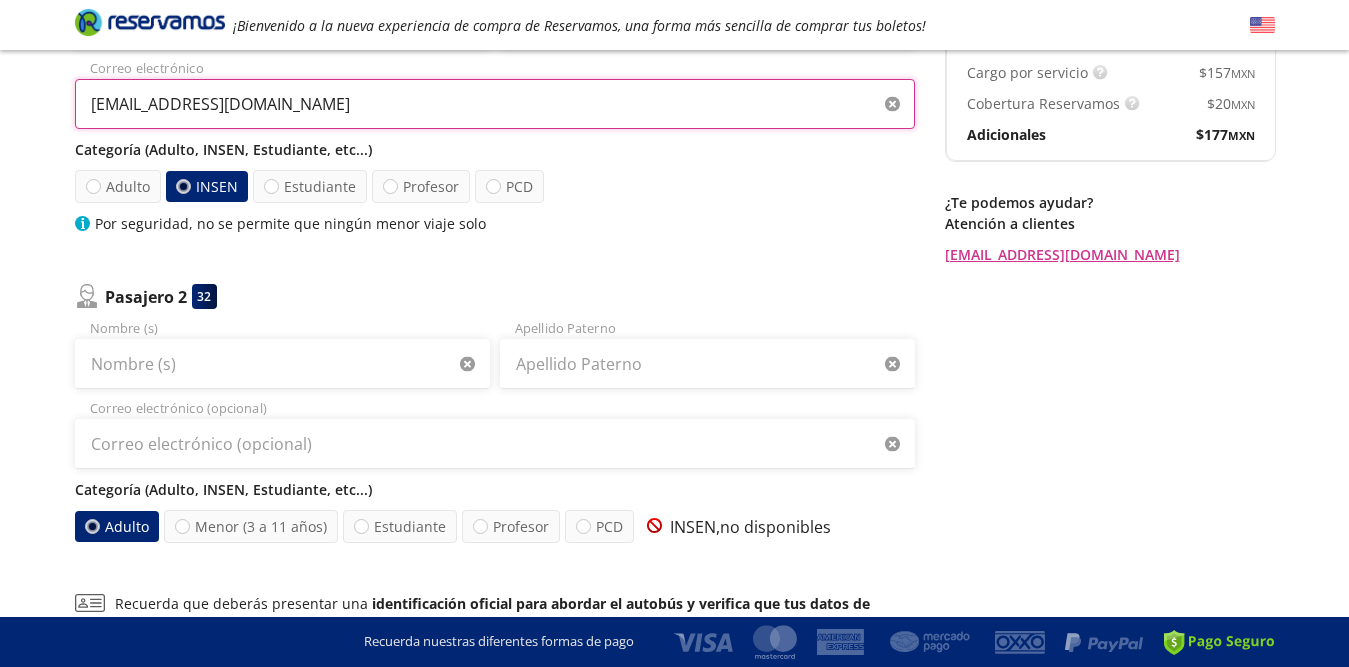 type on "[EMAIL_ADDRESS][DOMAIN_NAME]" 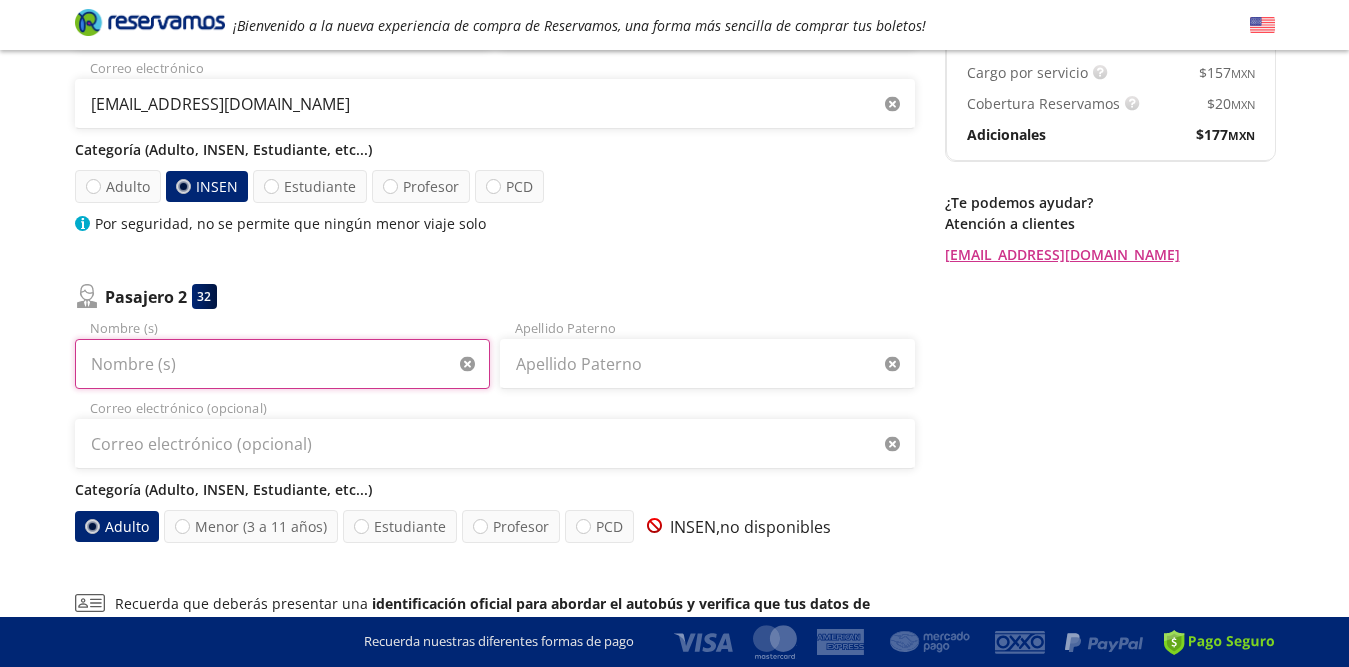 click on "Nombre (s)" at bounding box center [282, 364] 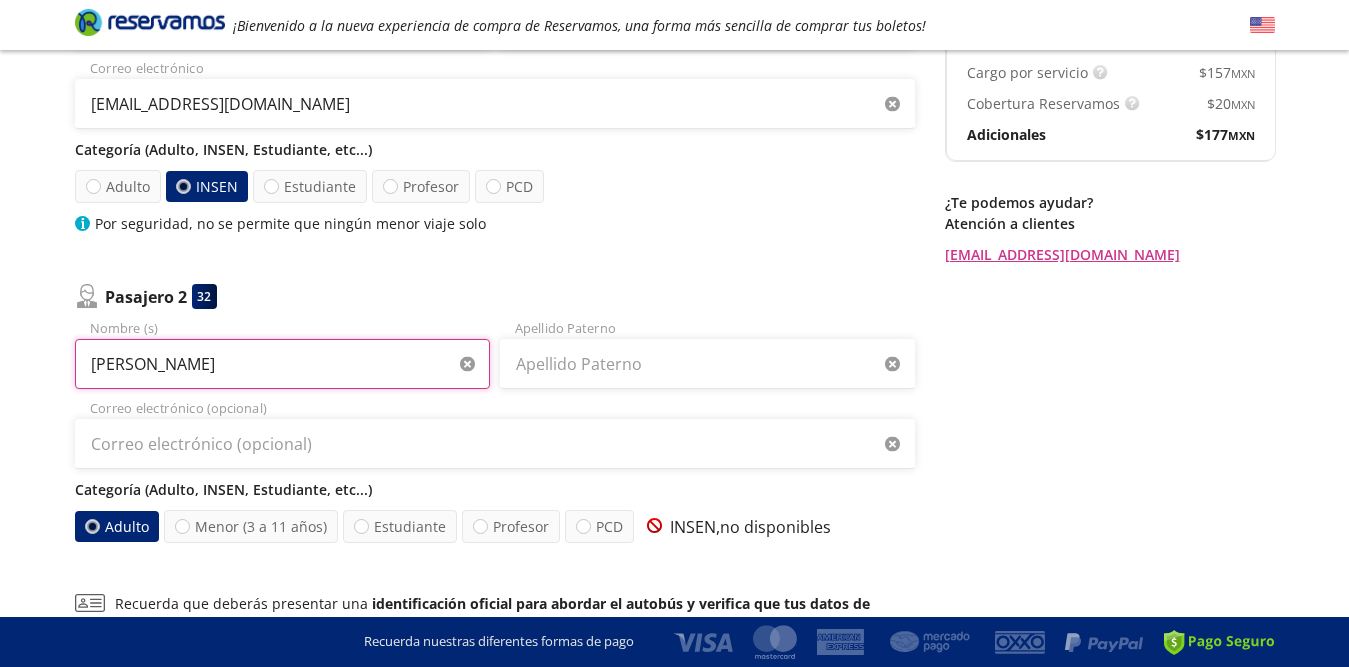 type on "[PERSON_NAME]" 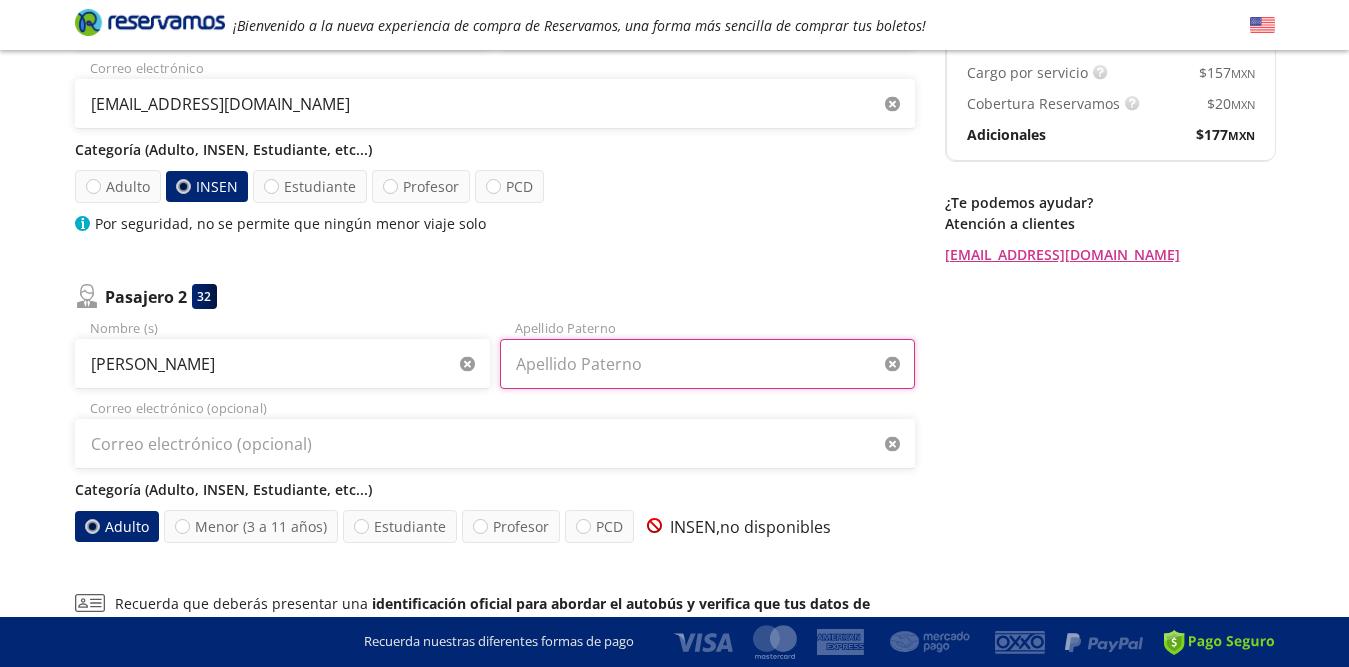 click on "Apellido Paterno" at bounding box center [707, 364] 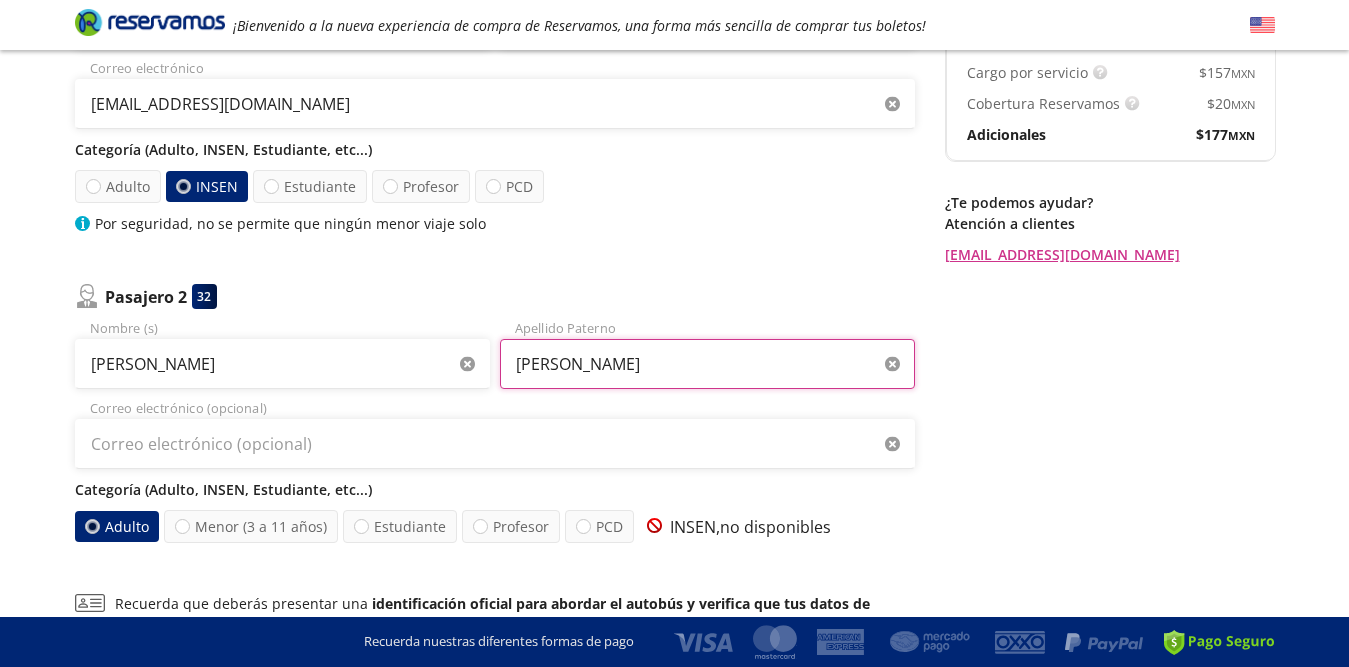 type on "[PERSON_NAME]" 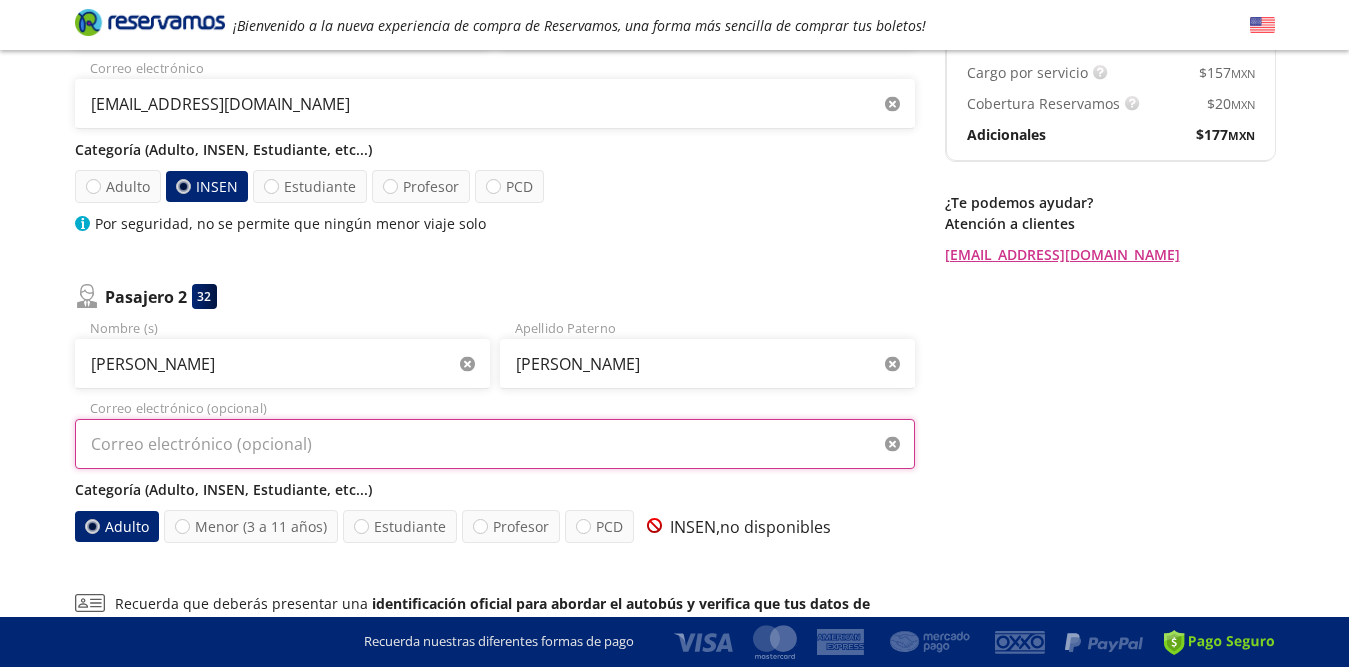 click on "Correo electrónico (opcional)" at bounding box center [495, 444] 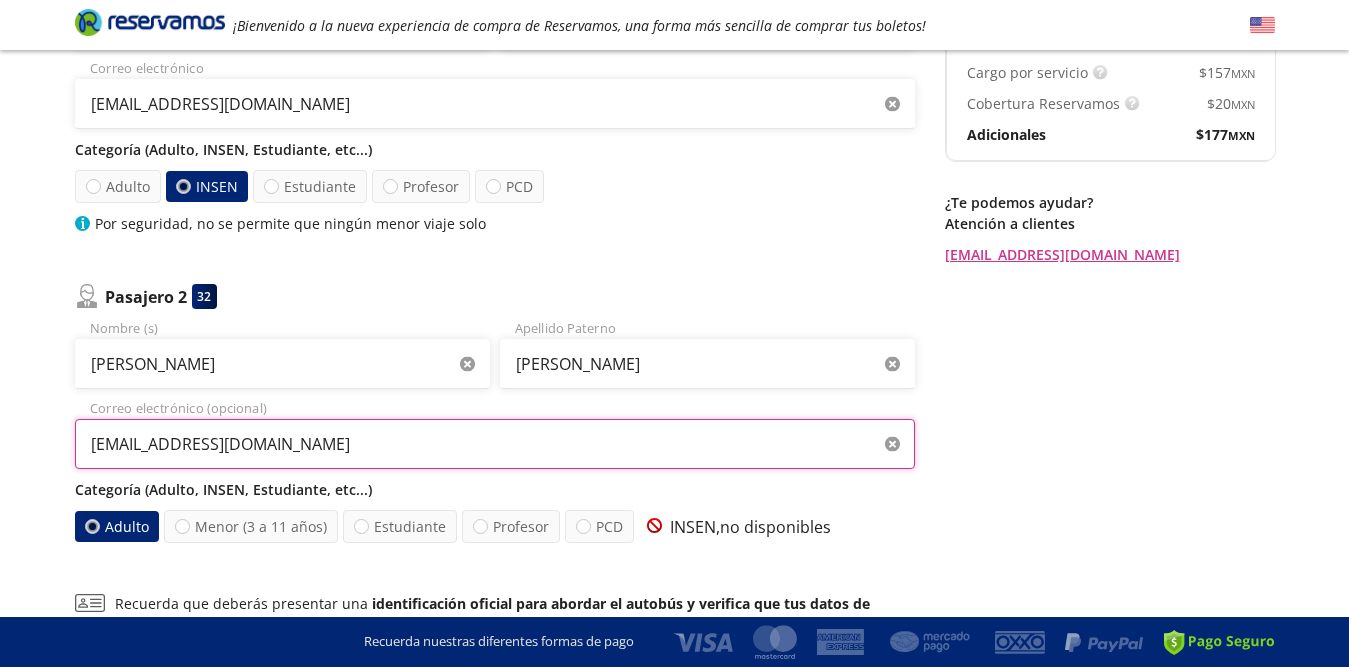type on "[EMAIL_ADDRESS][DOMAIN_NAME]" 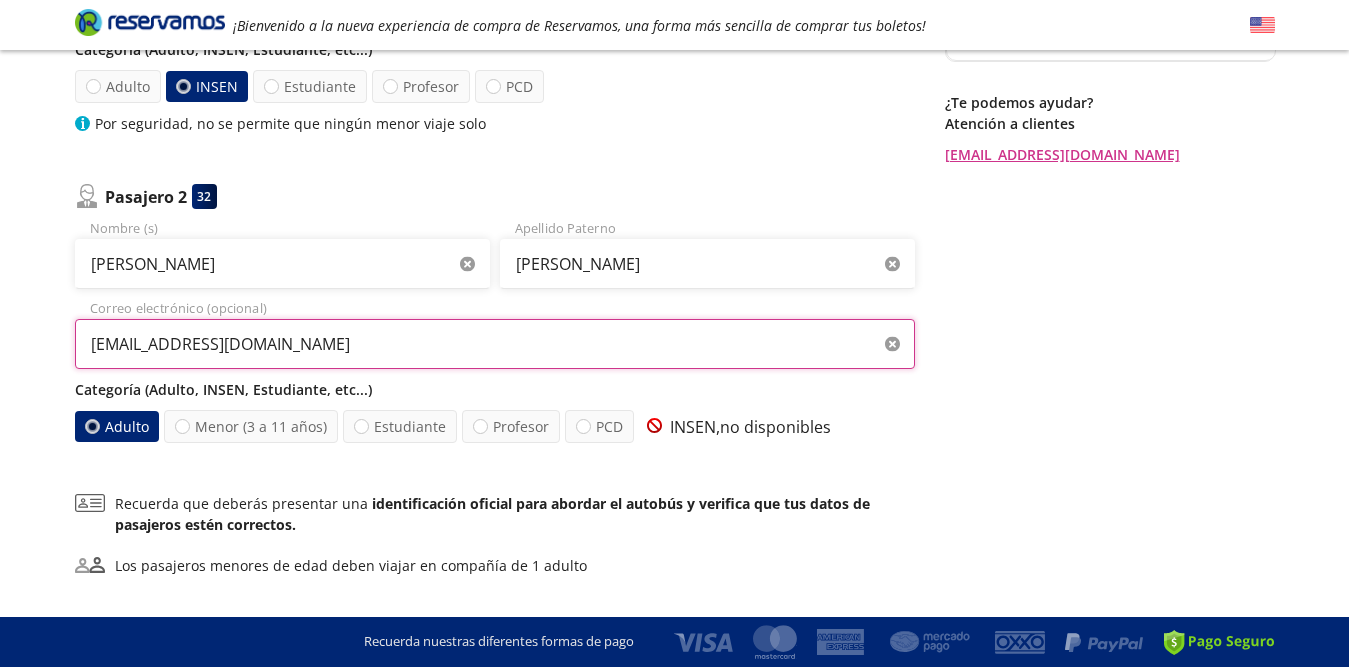 scroll, scrollTop: 550, scrollLeft: 0, axis: vertical 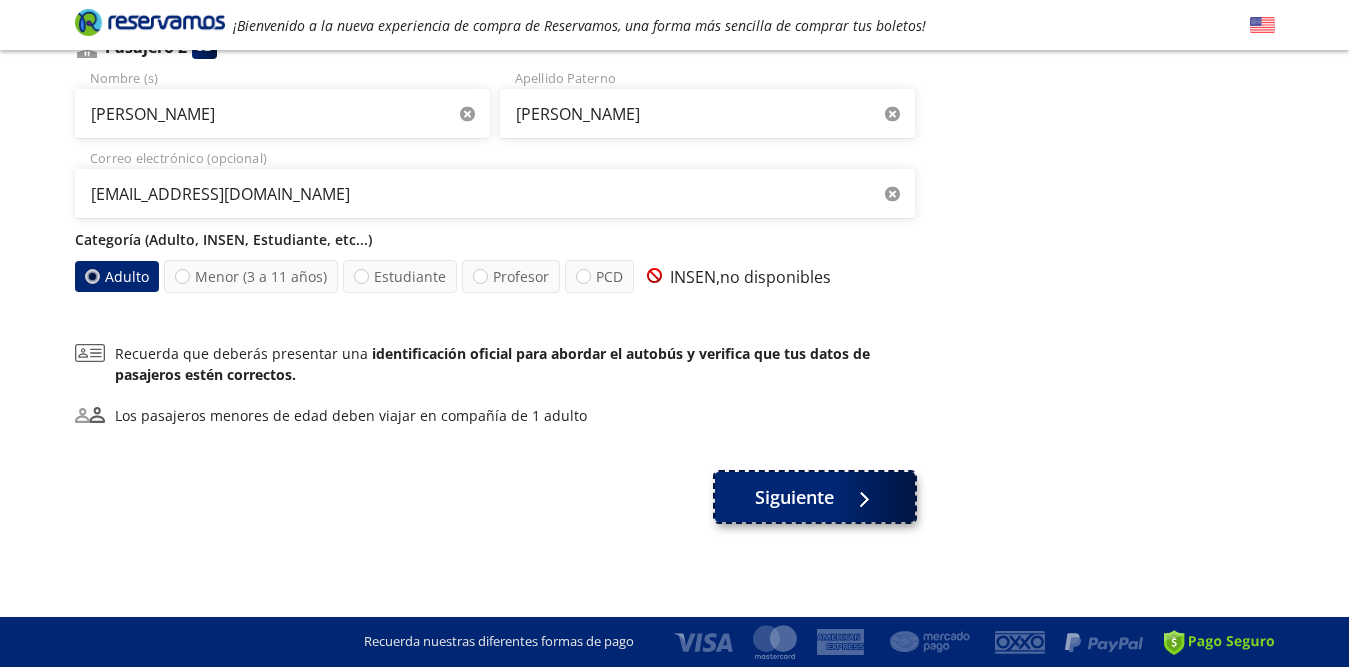 click on "Siguiente" at bounding box center [794, 497] 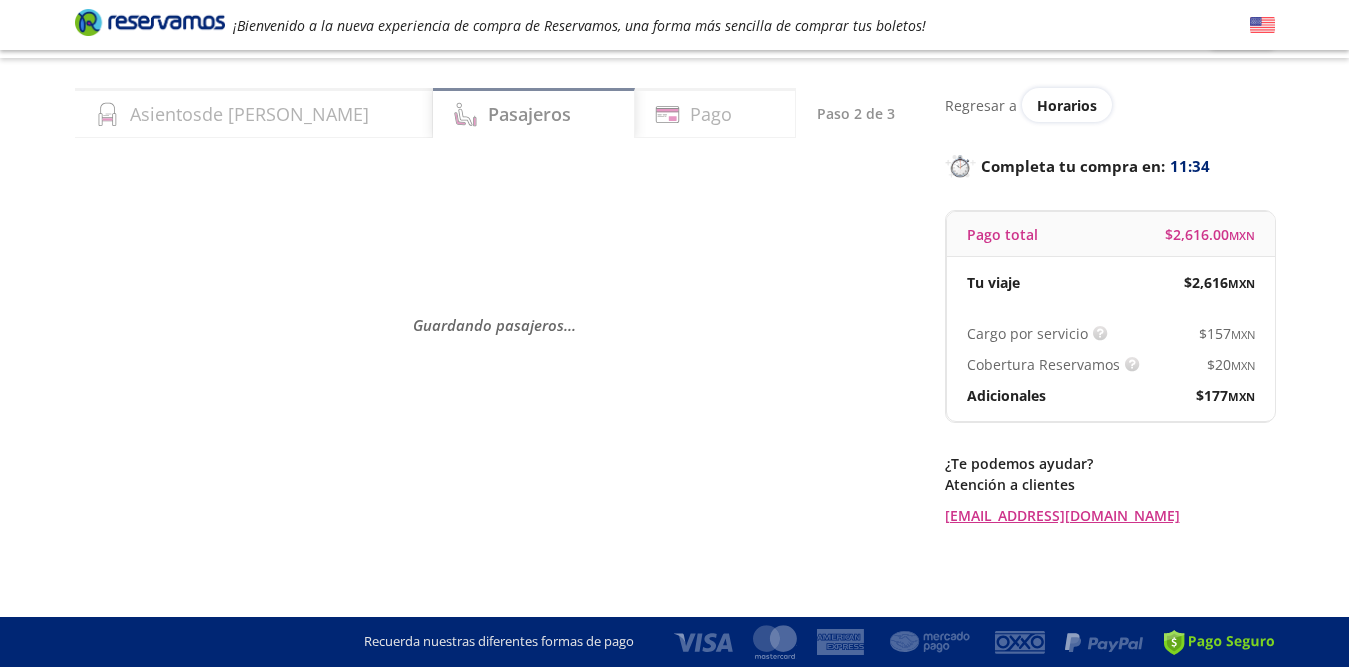 scroll, scrollTop: 0, scrollLeft: 0, axis: both 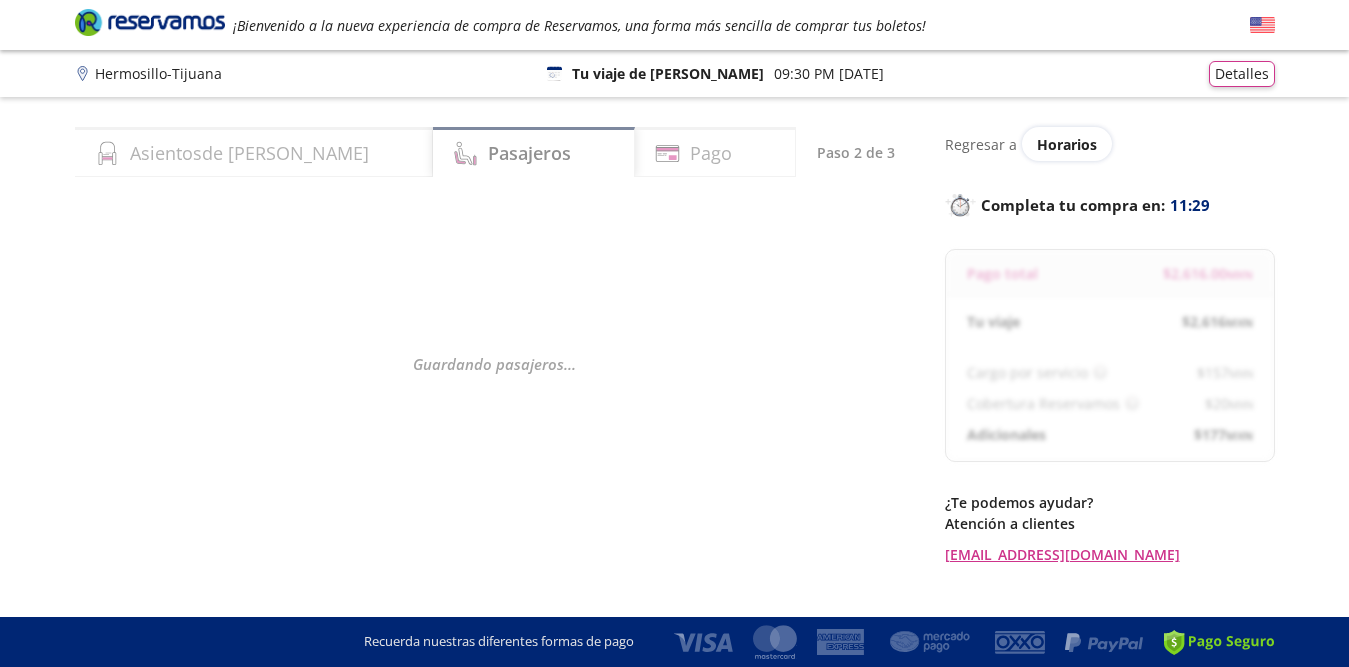 select on "MX" 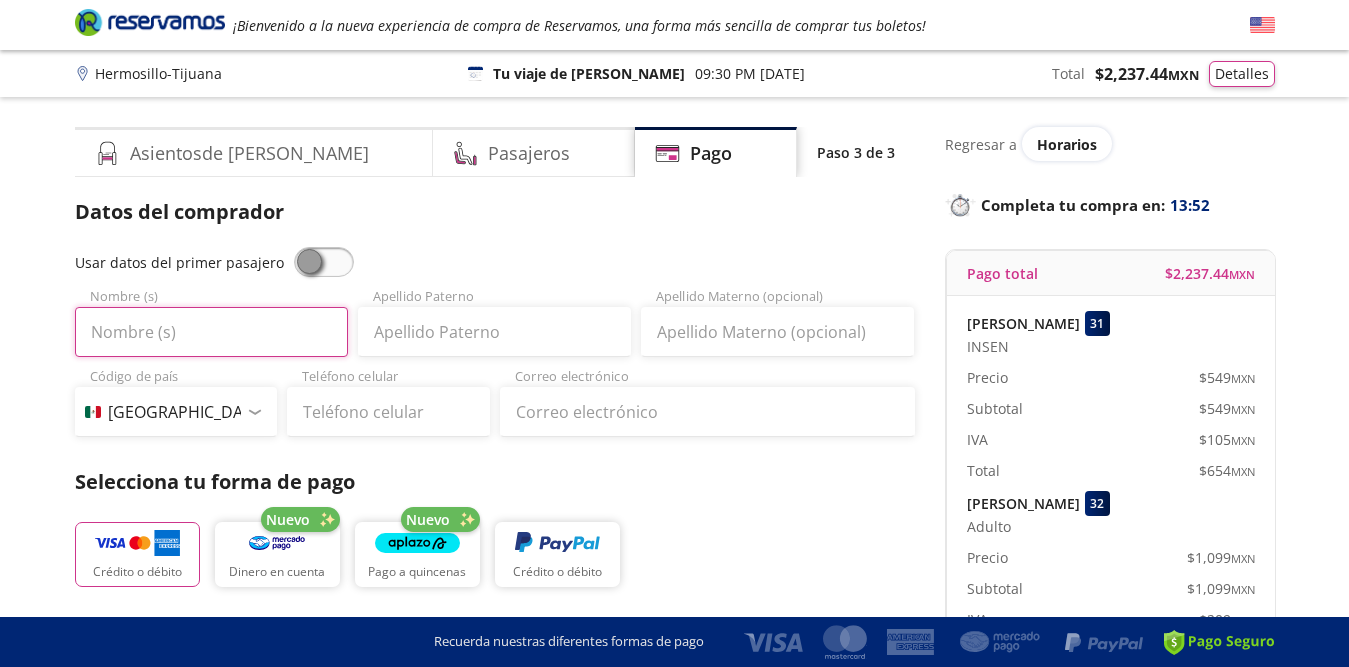 click on "Nombre (s)" at bounding box center [211, 332] 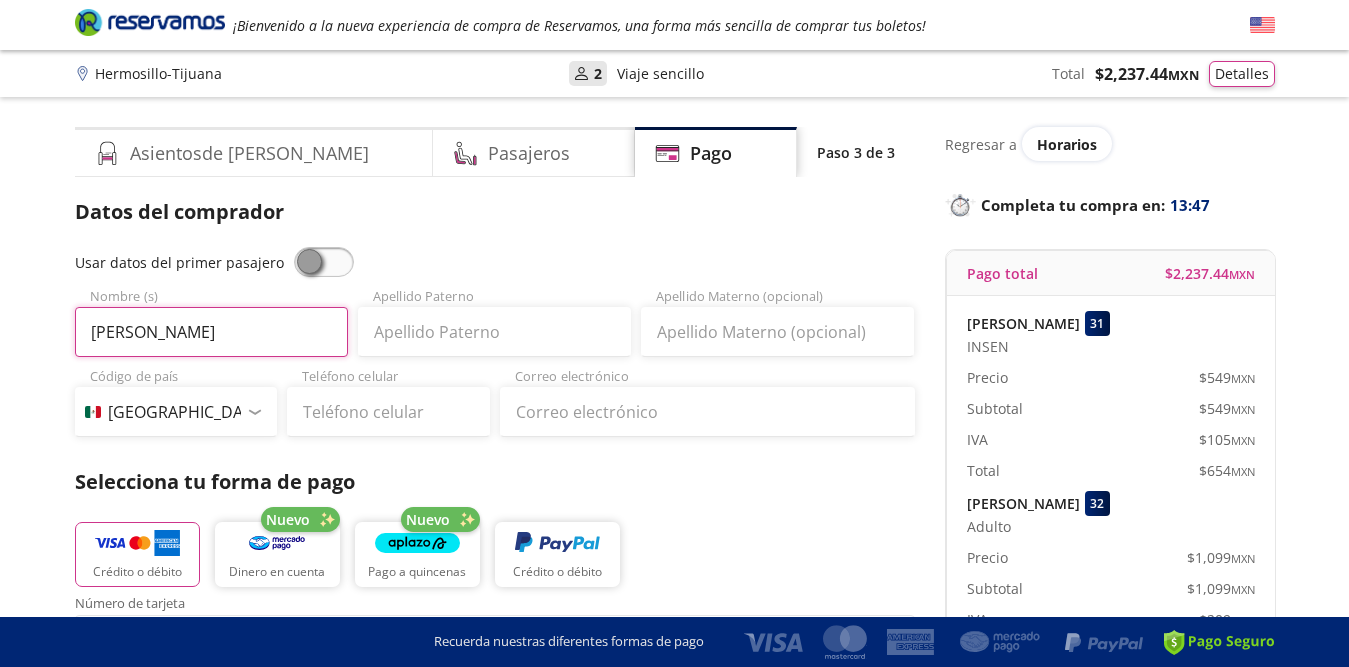 type on "[PERSON_NAME]" 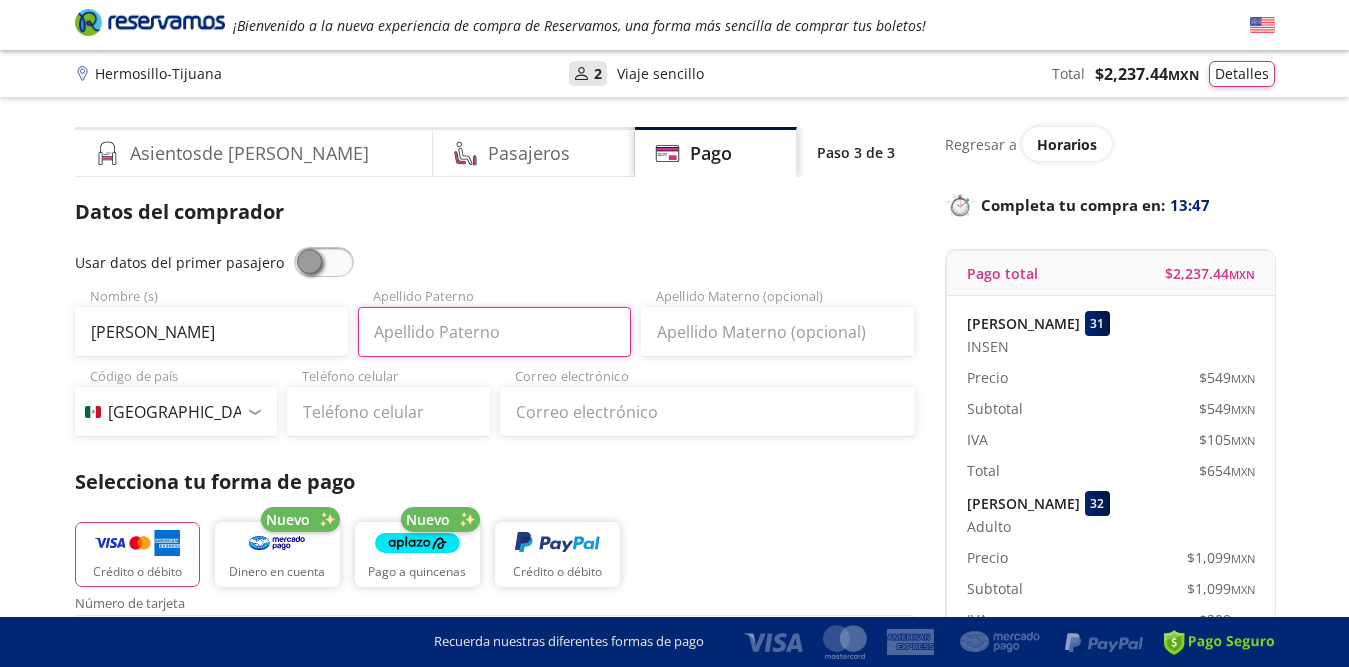 click on "Apellido Paterno" at bounding box center (494, 332) 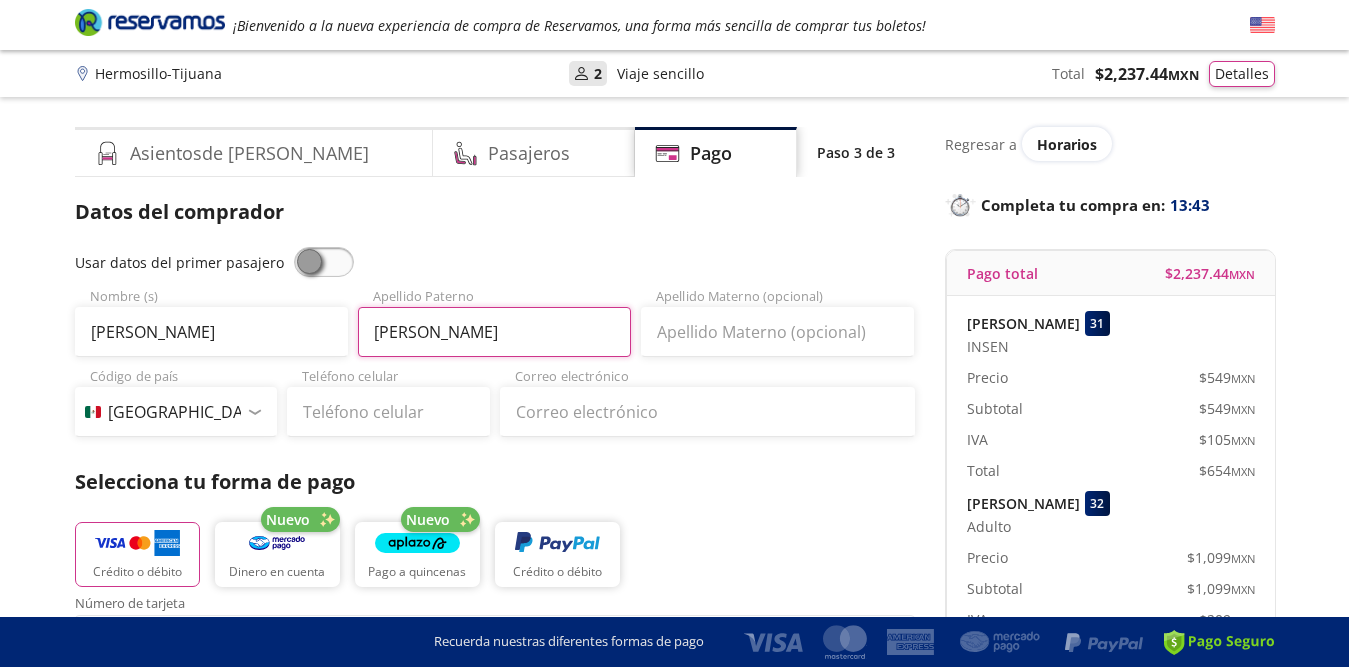 type on "[PERSON_NAME]" 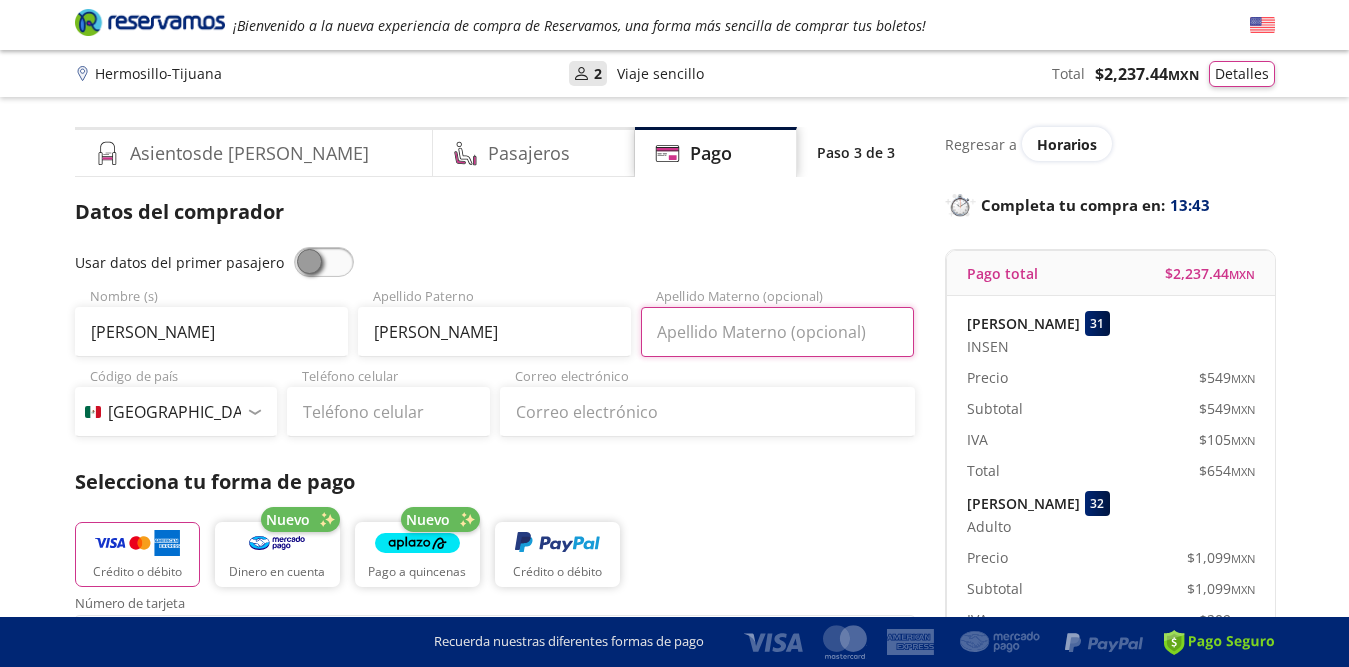 click on "Apellido Materno (opcional)" at bounding box center (777, 332) 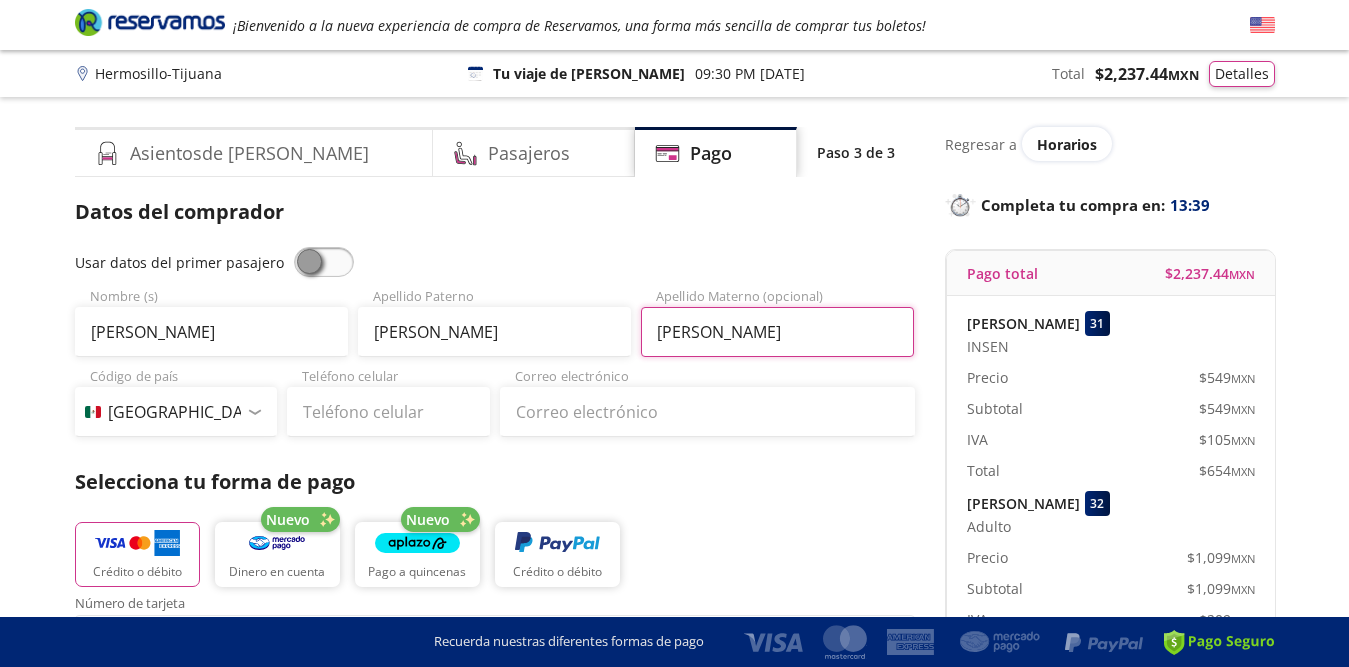 type on "[PERSON_NAME]" 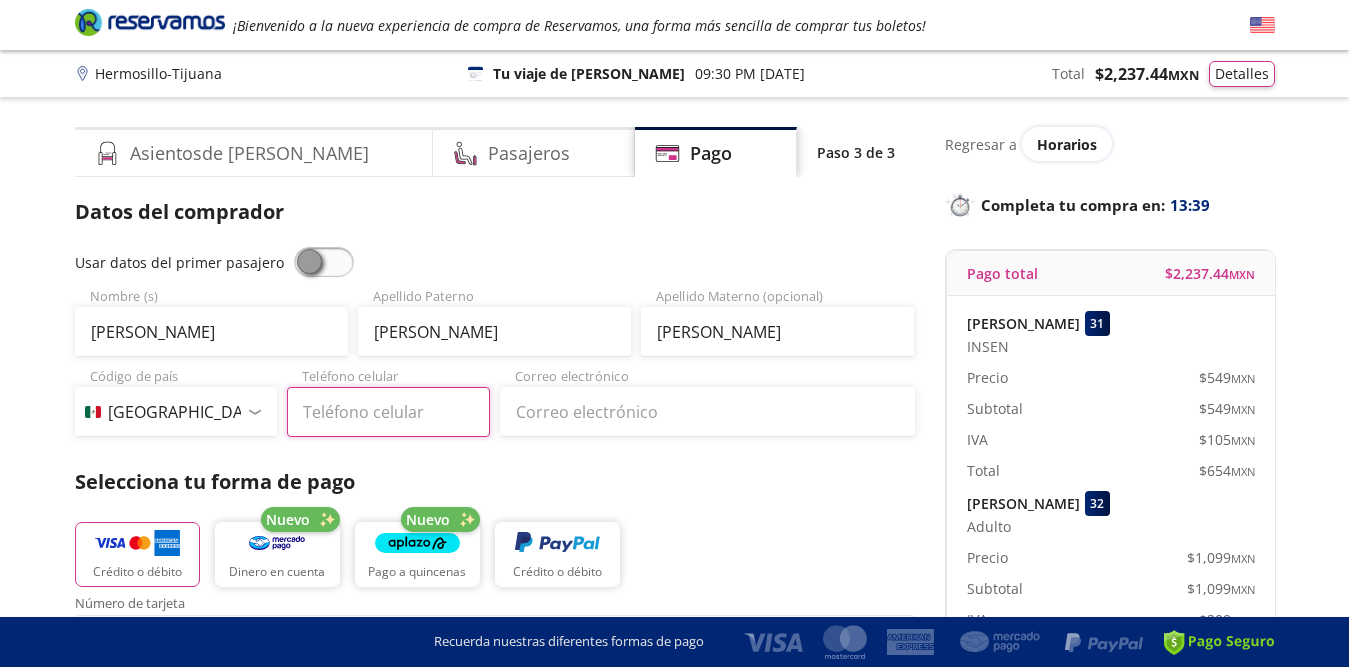click on "Teléfono celular" at bounding box center [388, 412] 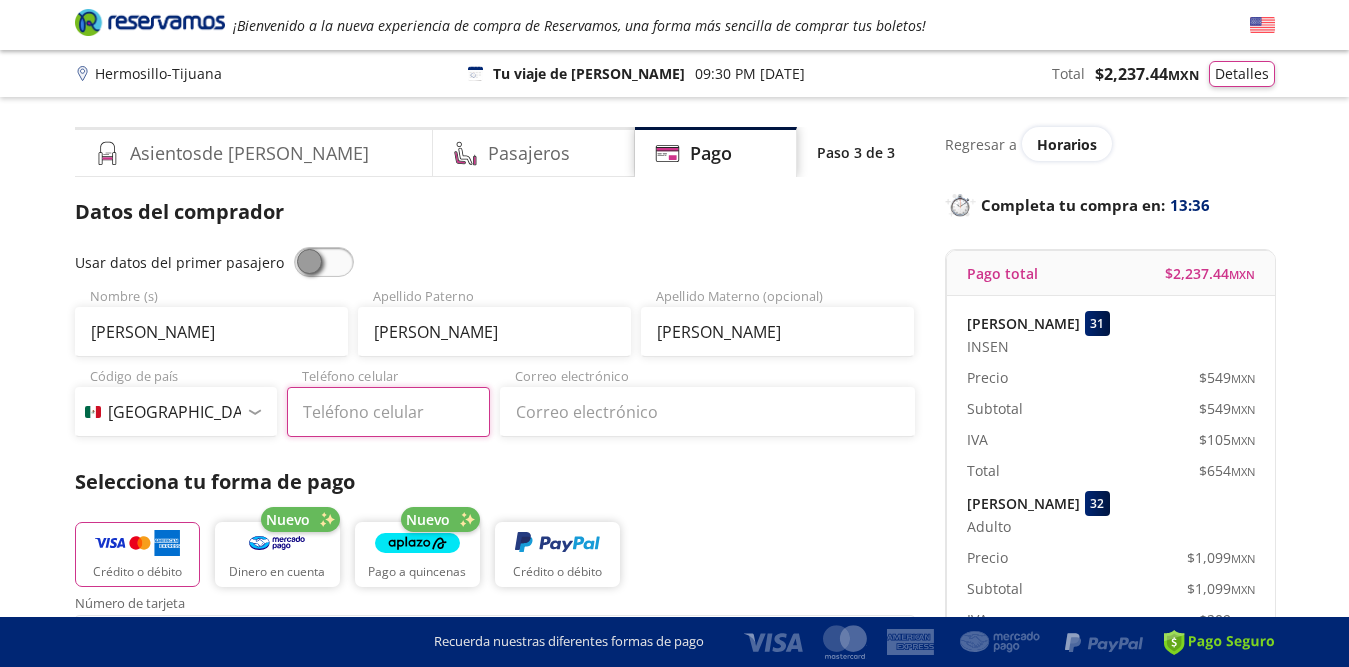 type on "[PHONE_NUMBER]" 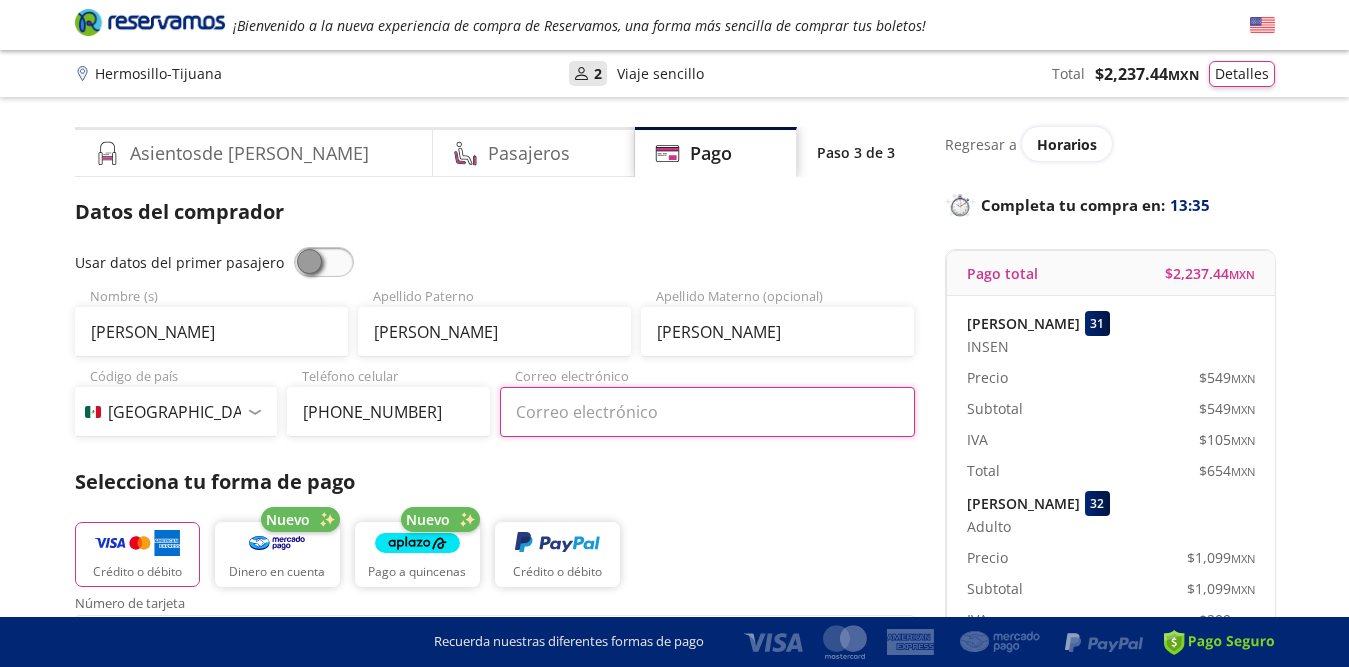 click on "Correo electrónico" at bounding box center [707, 412] 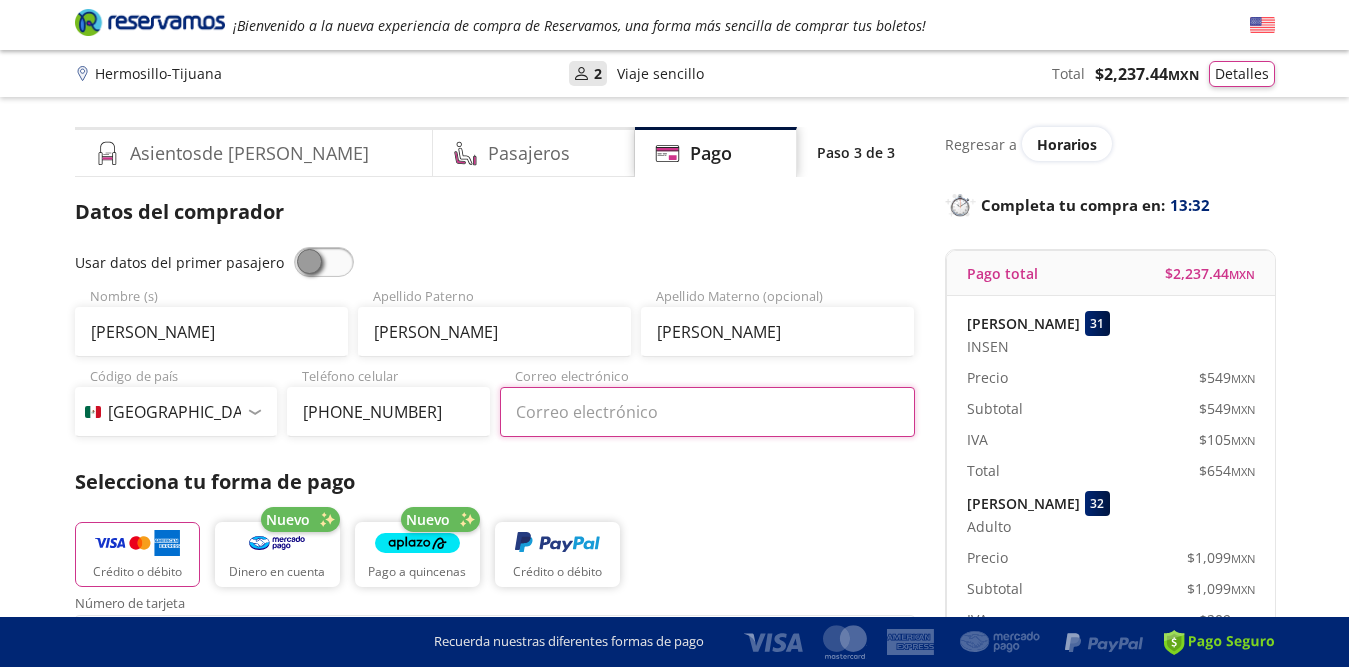 type on "[EMAIL_ADDRESS][DOMAIN_NAME]" 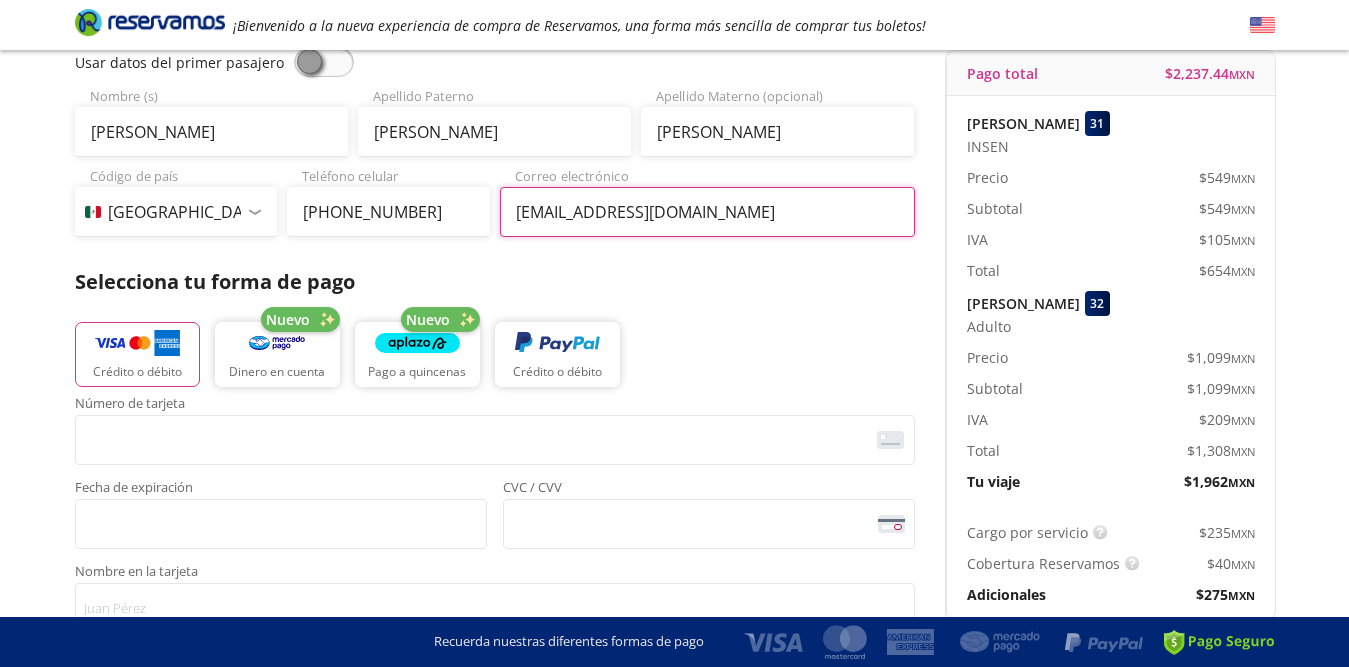 scroll, scrollTop: 0, scrollLeft: 0, axis: both 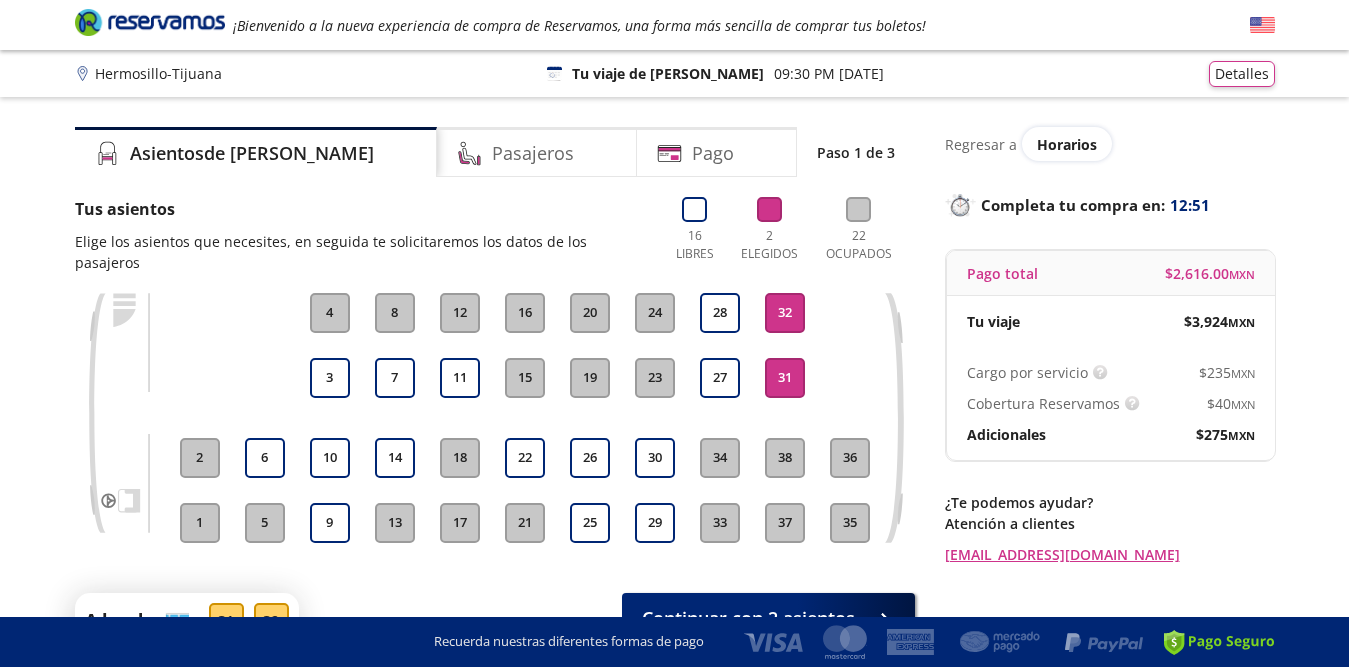 click on "32" at bounding box center (785, 313) 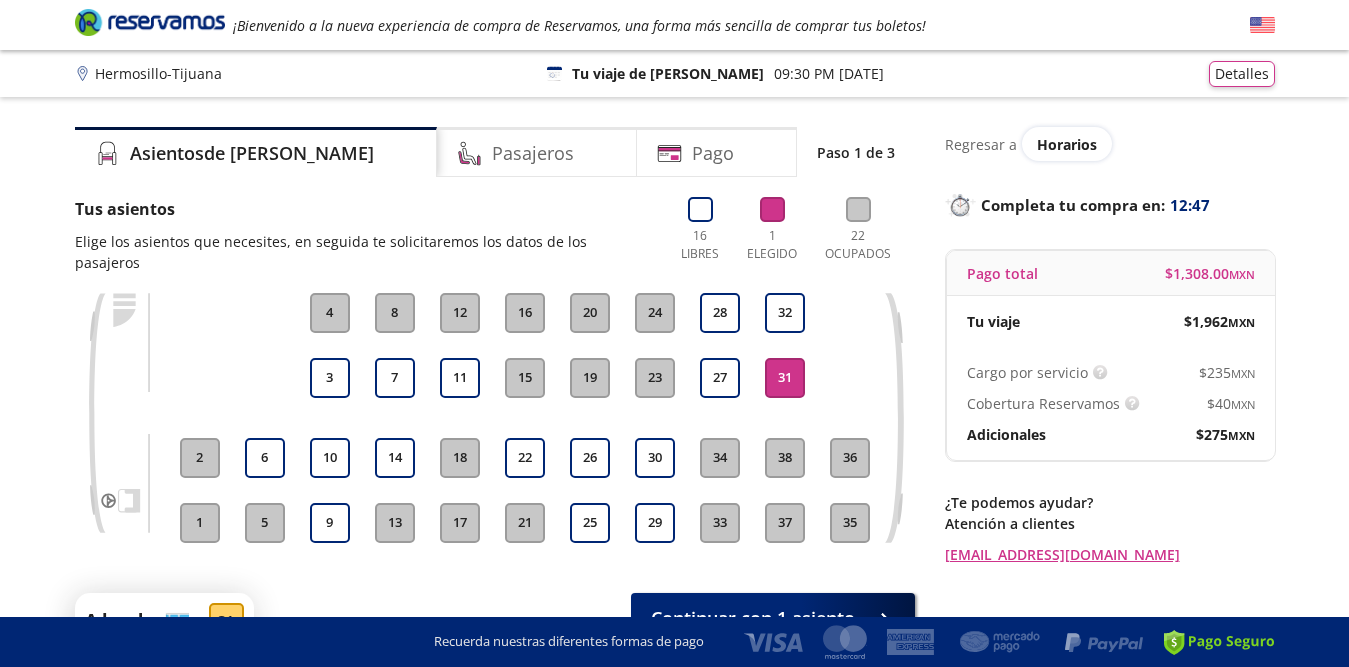 click on "31" at bounding box center (785, 378) 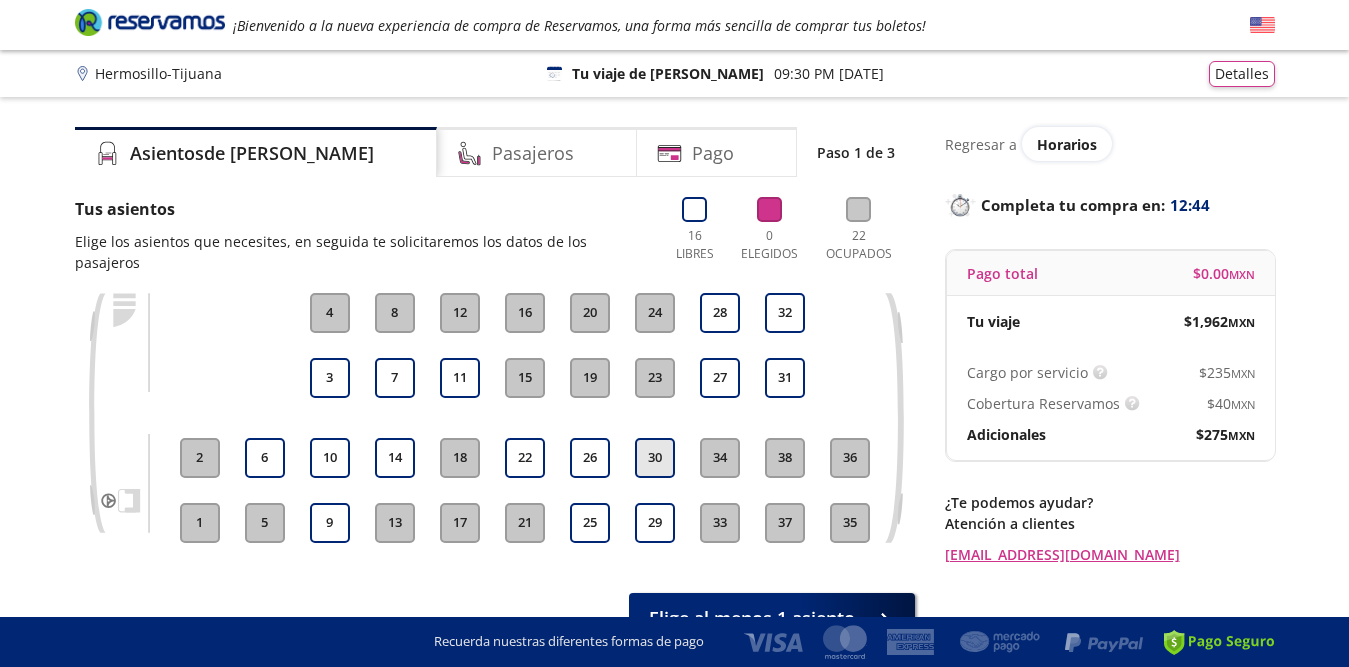 click on "30" at bounding box center [655, 458] 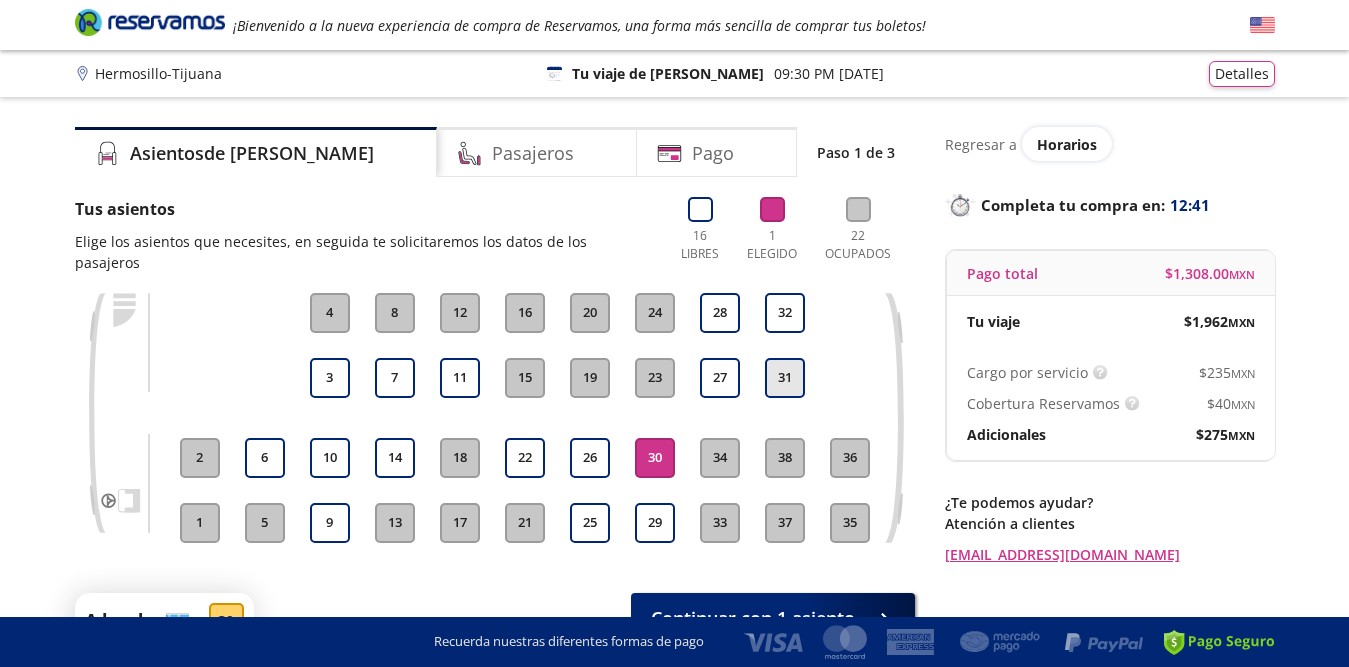 click on "31" at bounding box center (785, 378) 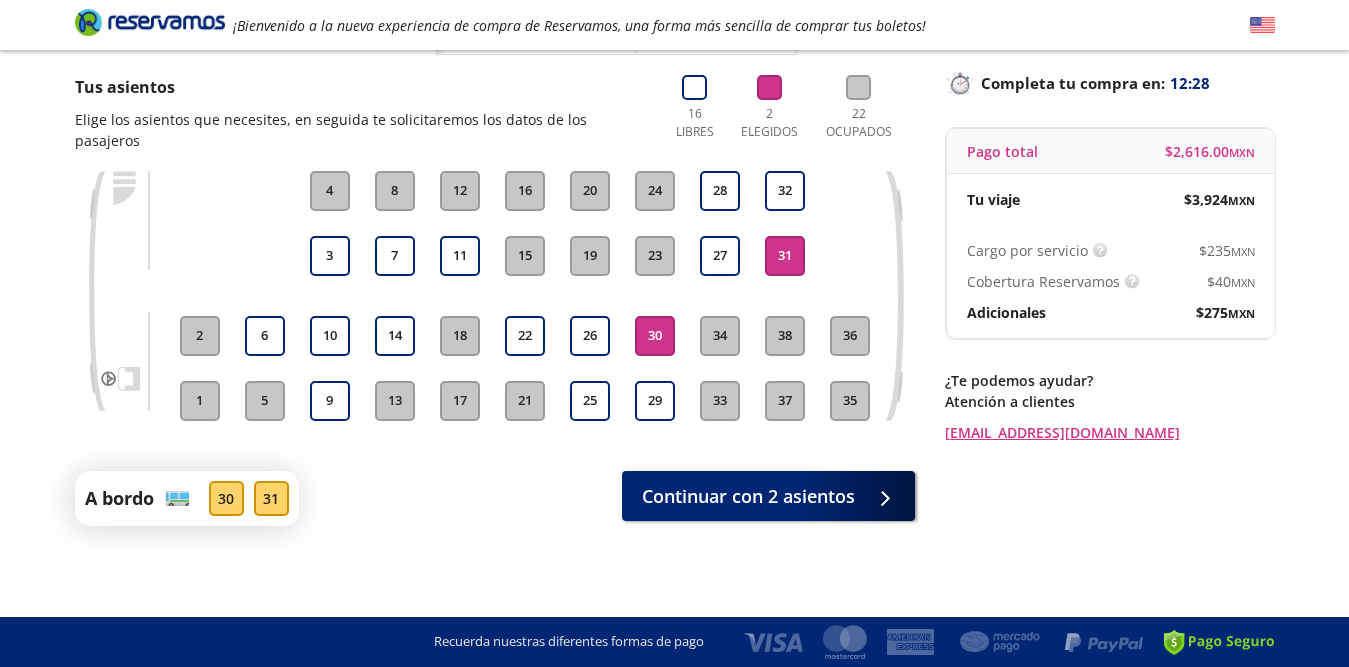 scroll, scrollTop: 0, scrollLeft: 0, axis: both 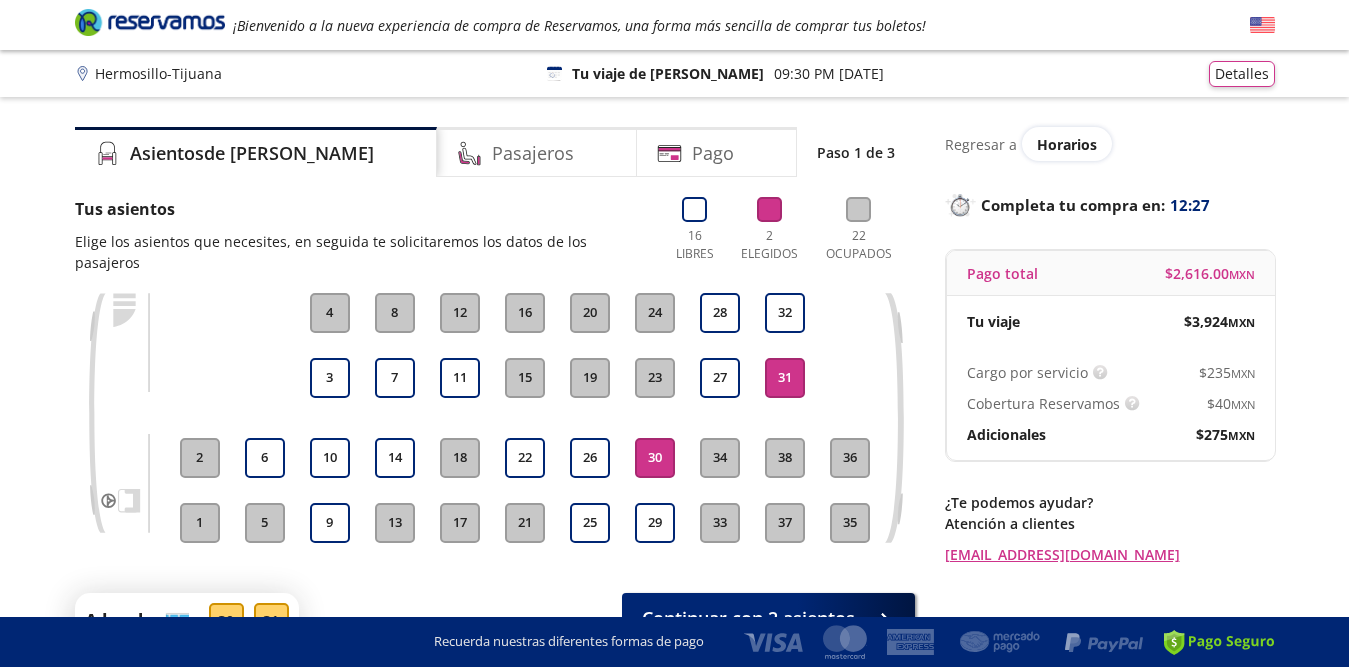 click on "30" at bounding box center (655, 458) 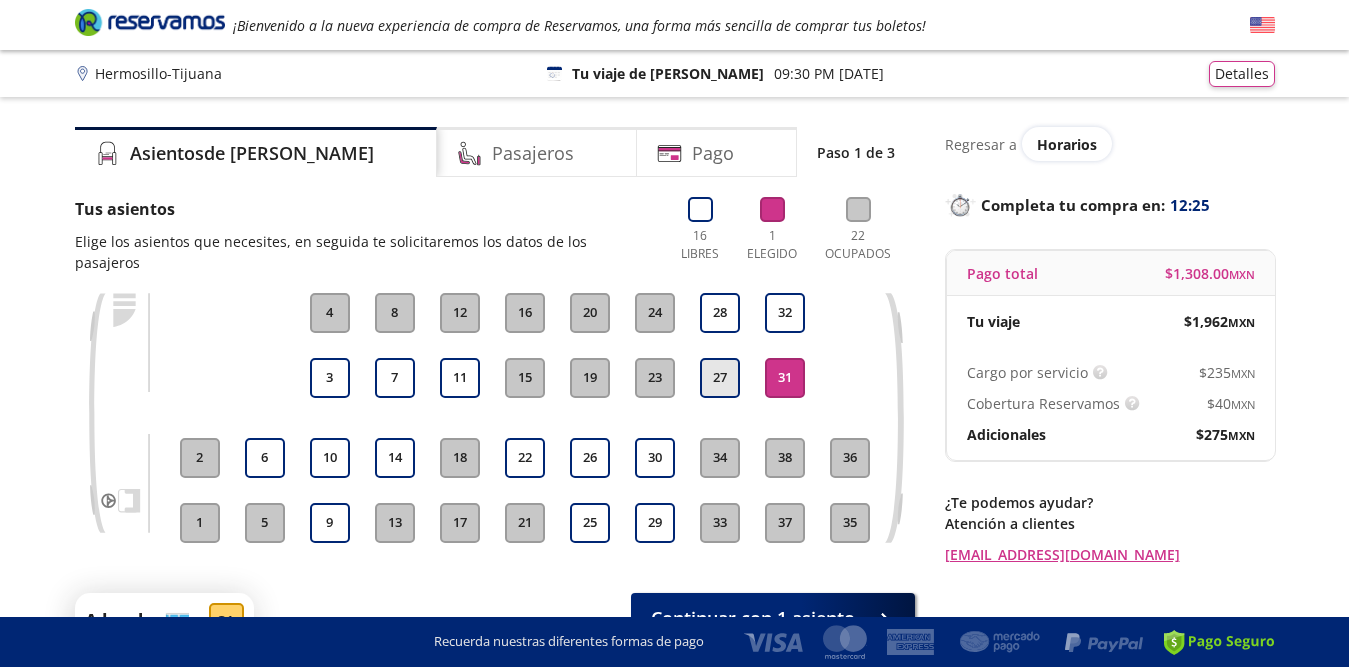 click on "27" at bounding box center [720, 378] 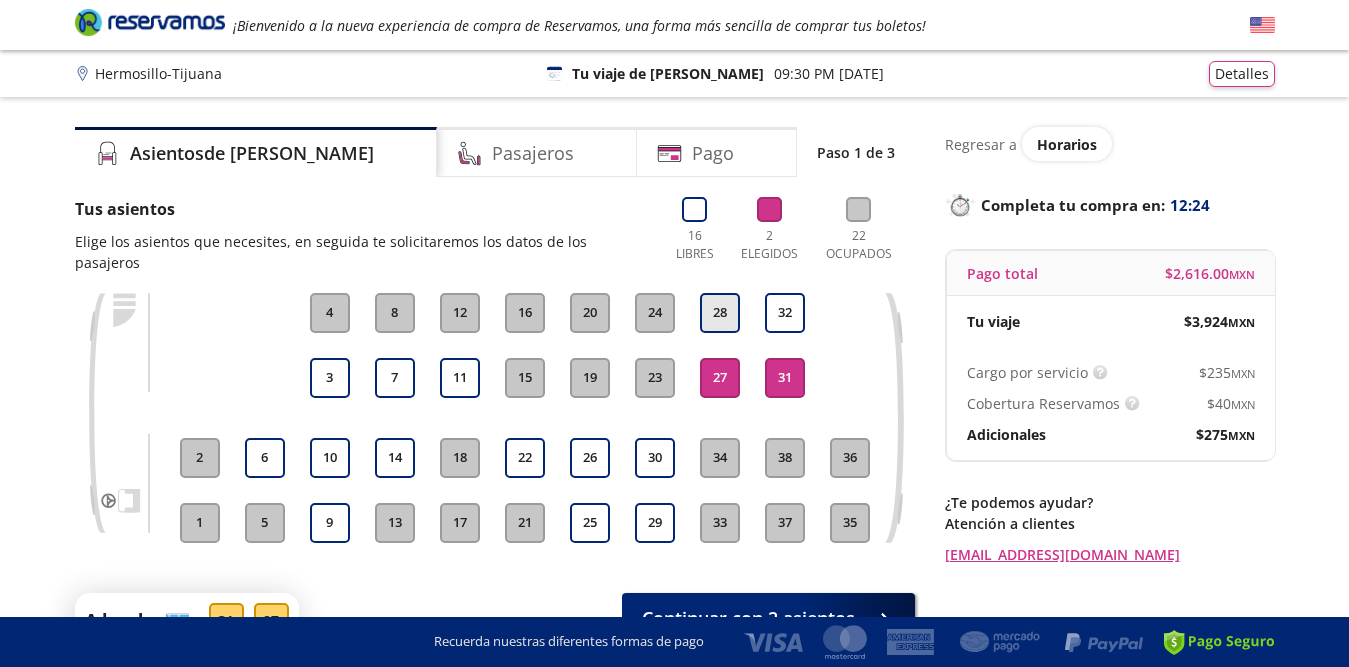 click on "28" at bounding box center [720, 313] 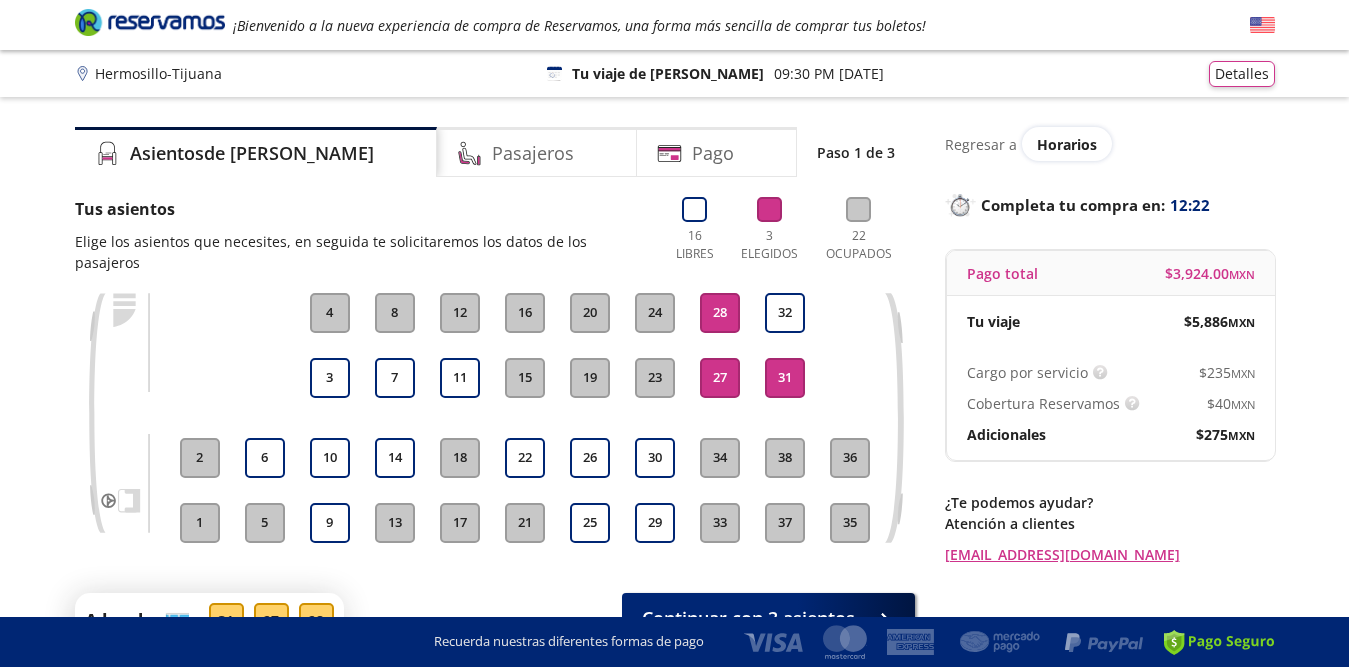 click on "31" at bounding box center [785, 378] 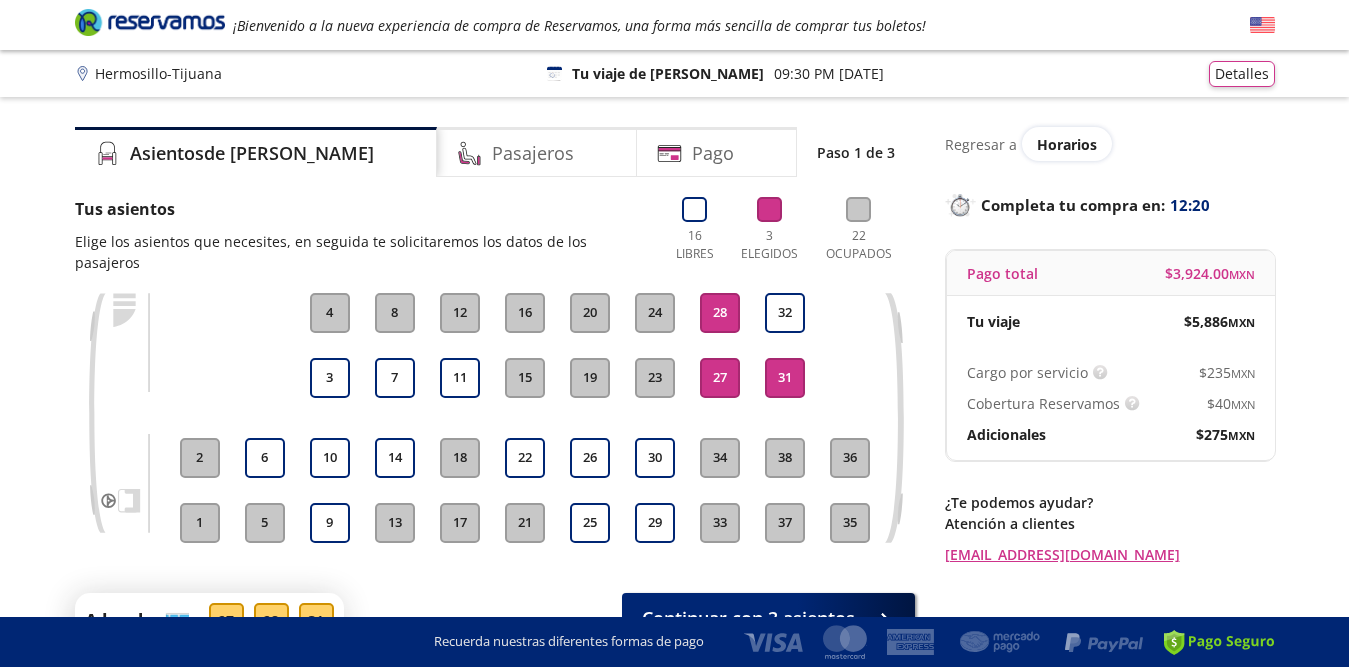 click on "31" at bounding box center [785, 378] 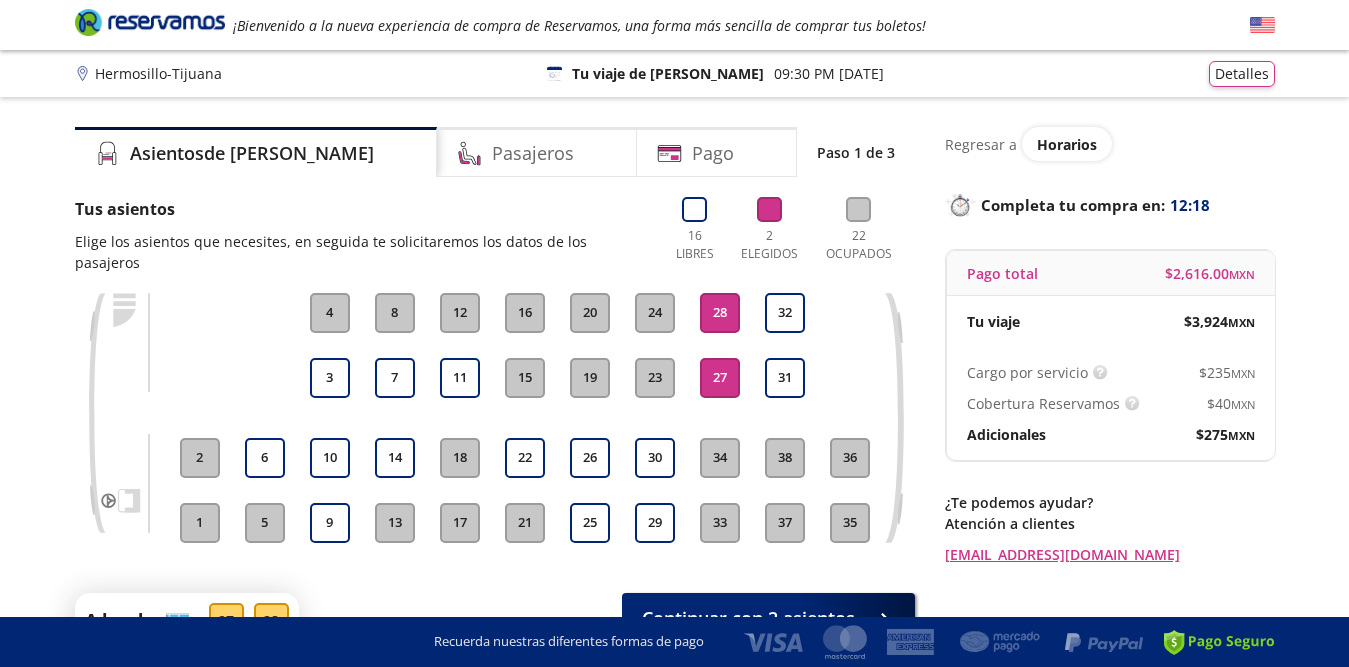 scroll, scrollTop: 100, scrollLeft: 0, axis: vertical 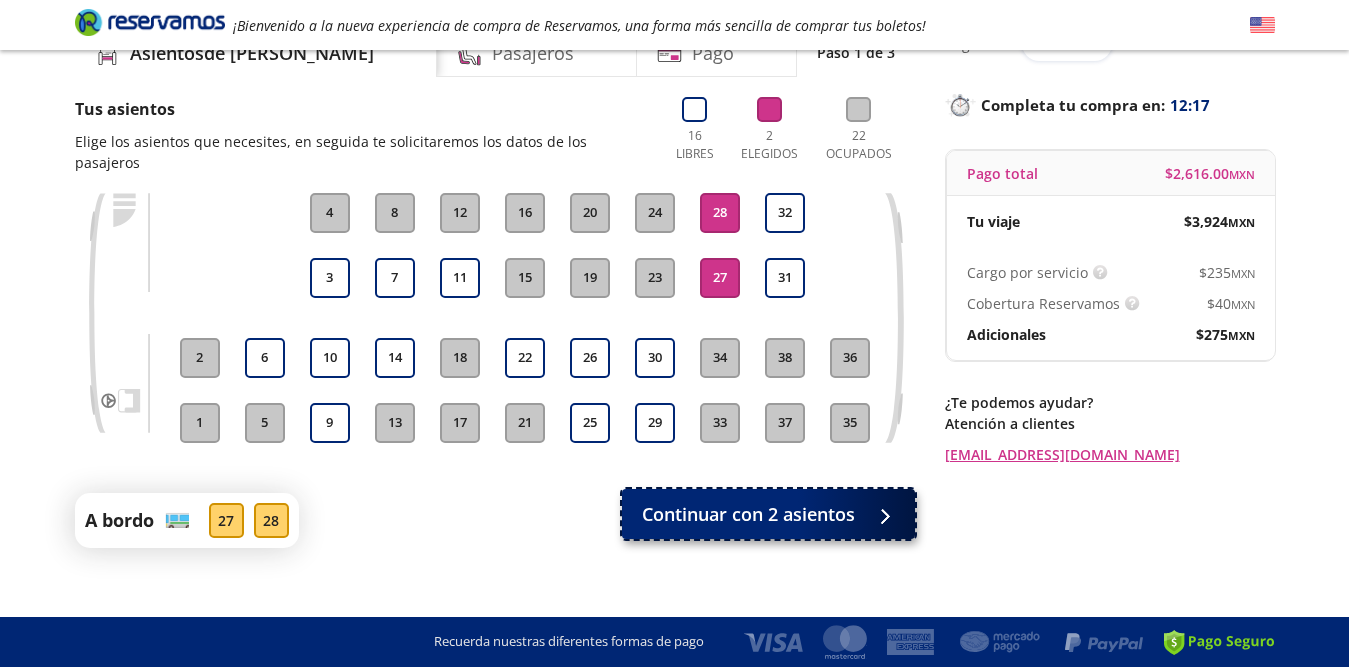 click on "Continuar con 2 asientos" at bounding box center [748, 514] 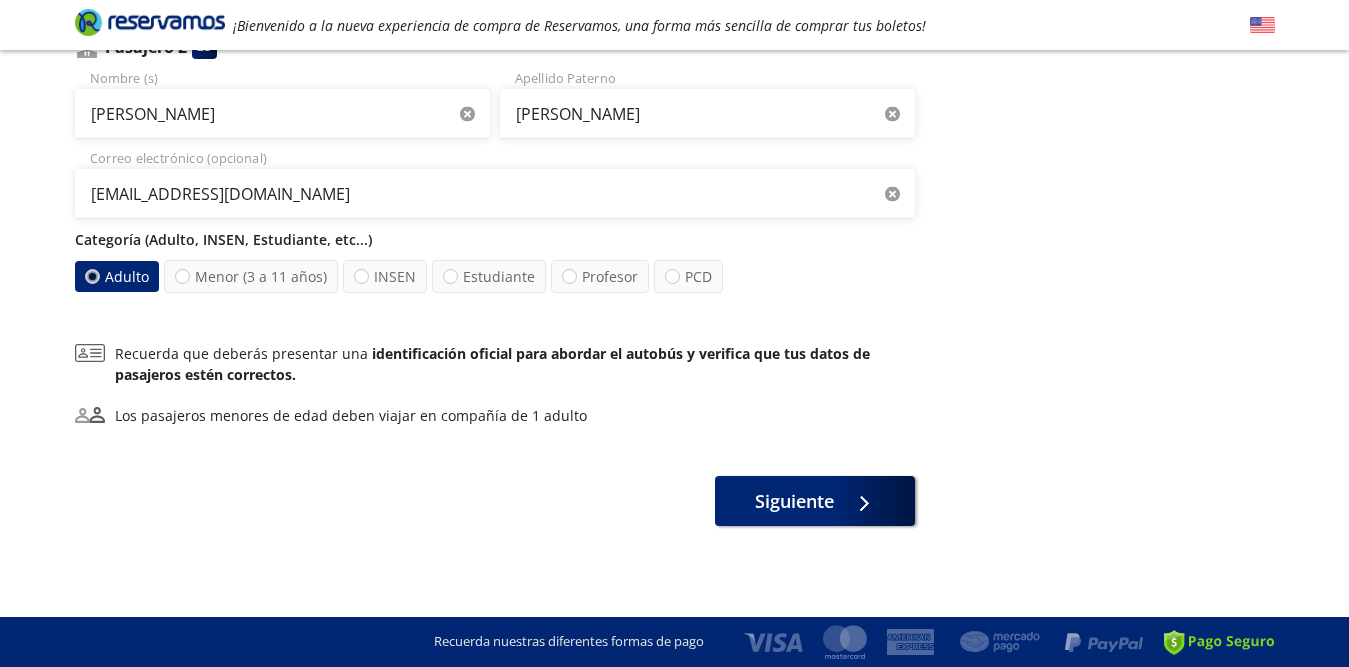 scroll, scrollTop: 250, scrollLeft: 0, axis: vertical 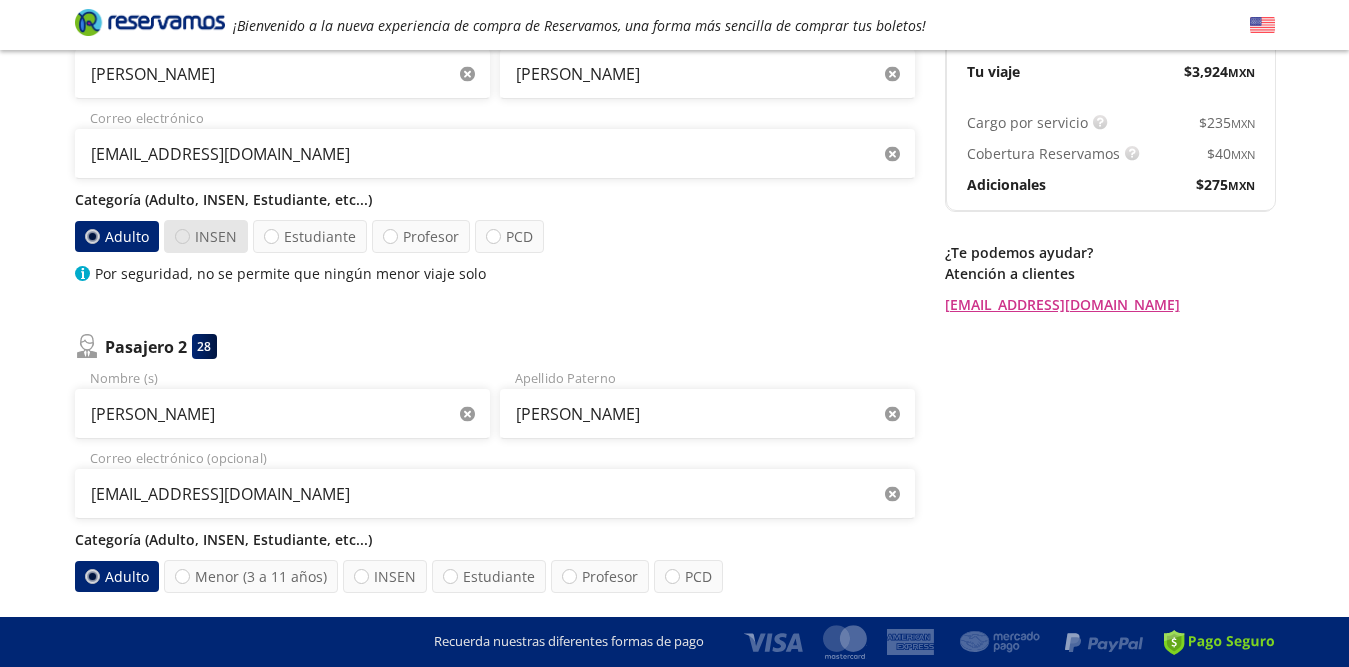 click at bounding box center [182, 236] 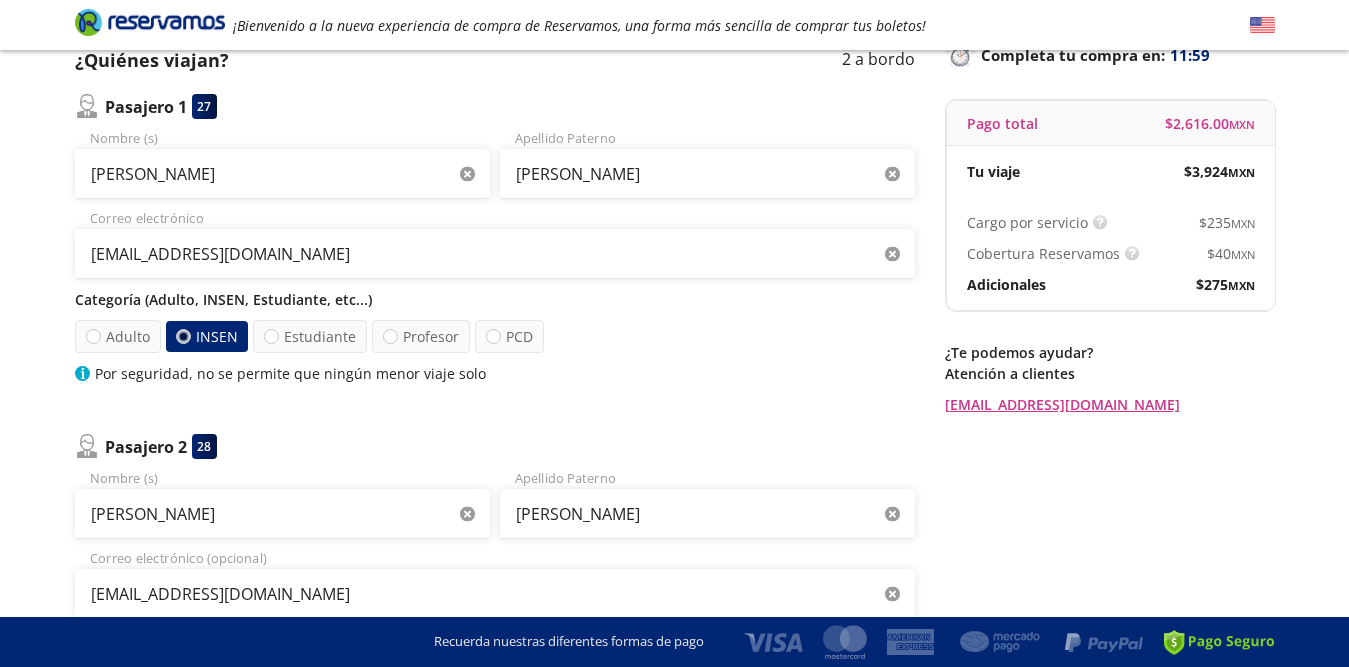 scroll, scrollTop: 350, scrollLeft: 0, axis: vertical 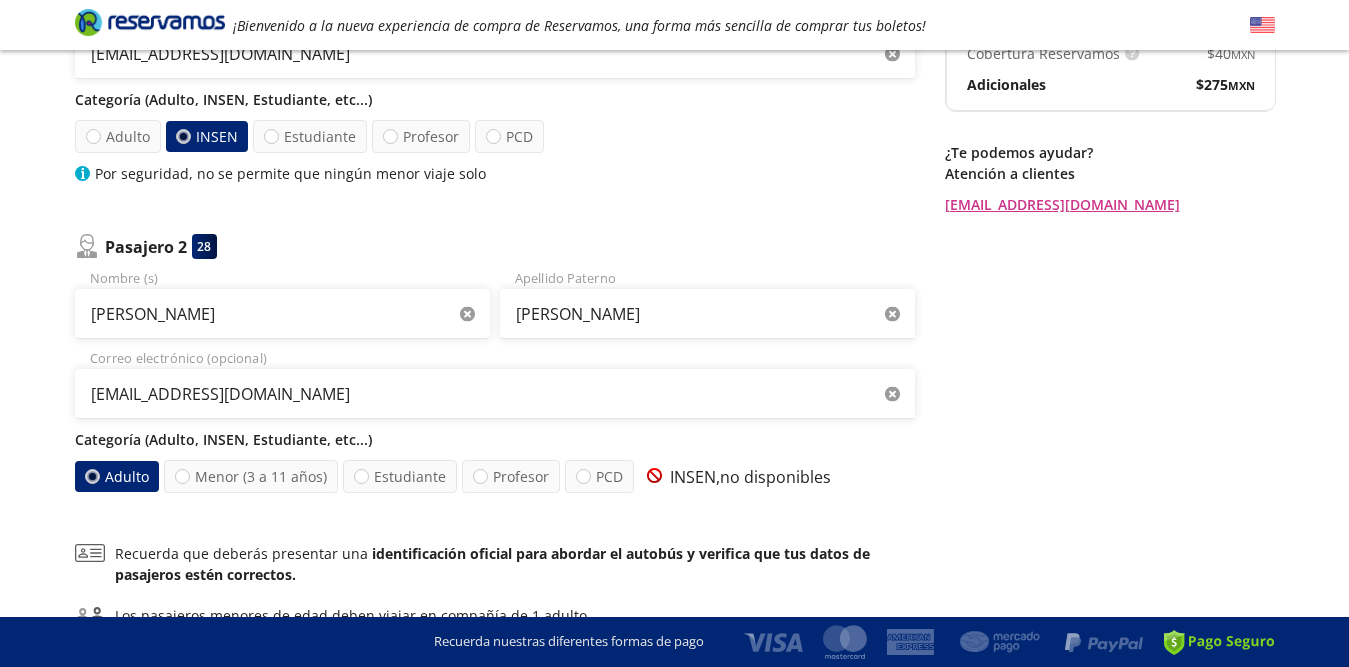 click on "Adulto" at bounding box center (117, 476) 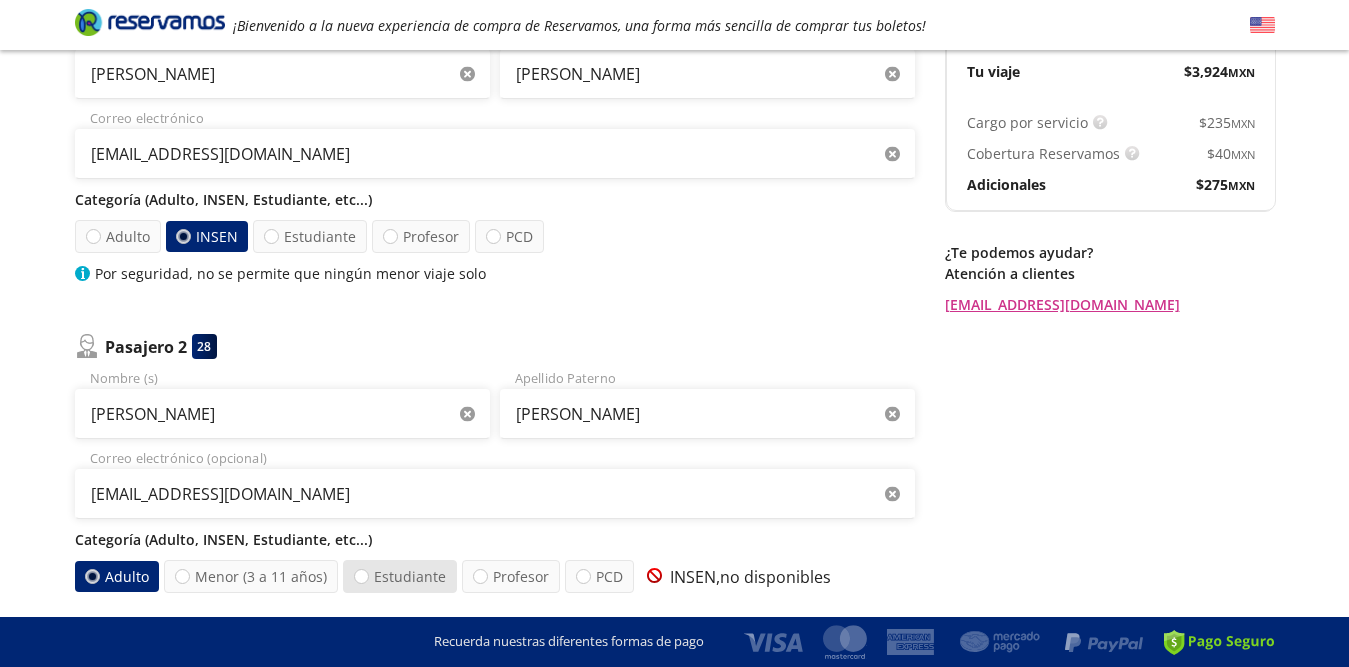 scroll, scrollTop: 0, scrollLeft: 0, axis: both 